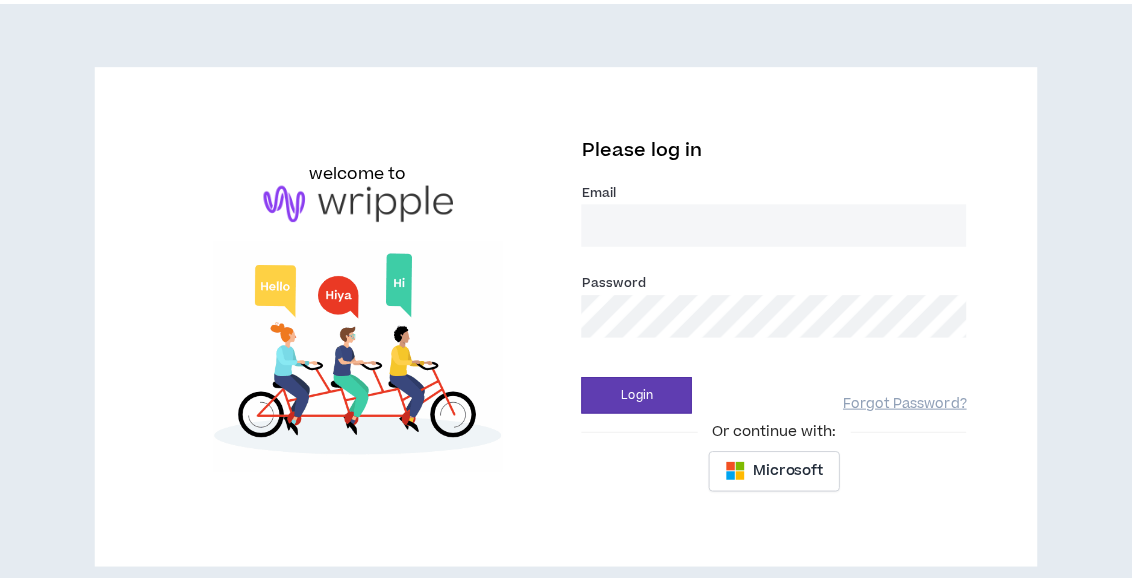scroll, scrollTop: 0, scrollLeft: 0, axis: both 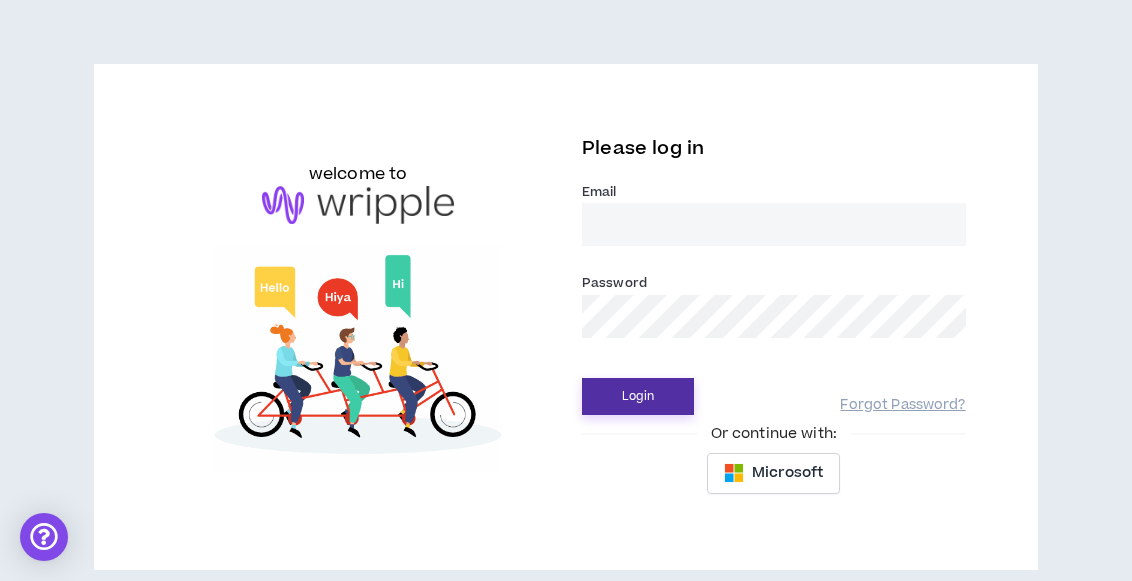 type on "[EMAIL_ADDRESS][DOMAIN_NAME]" 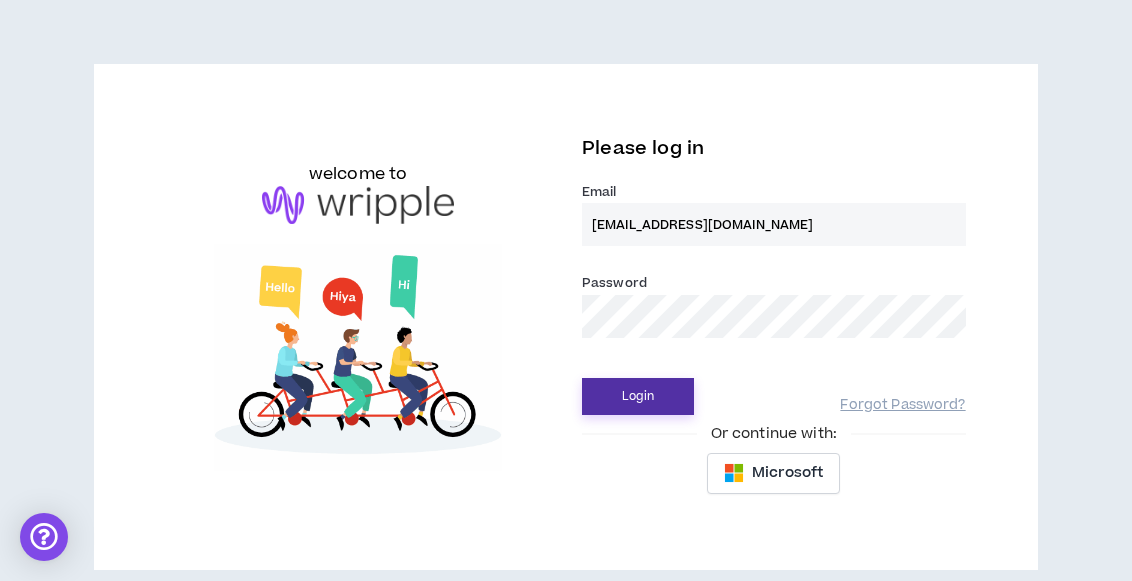 click on "Login" at bounding box center [638, 396] 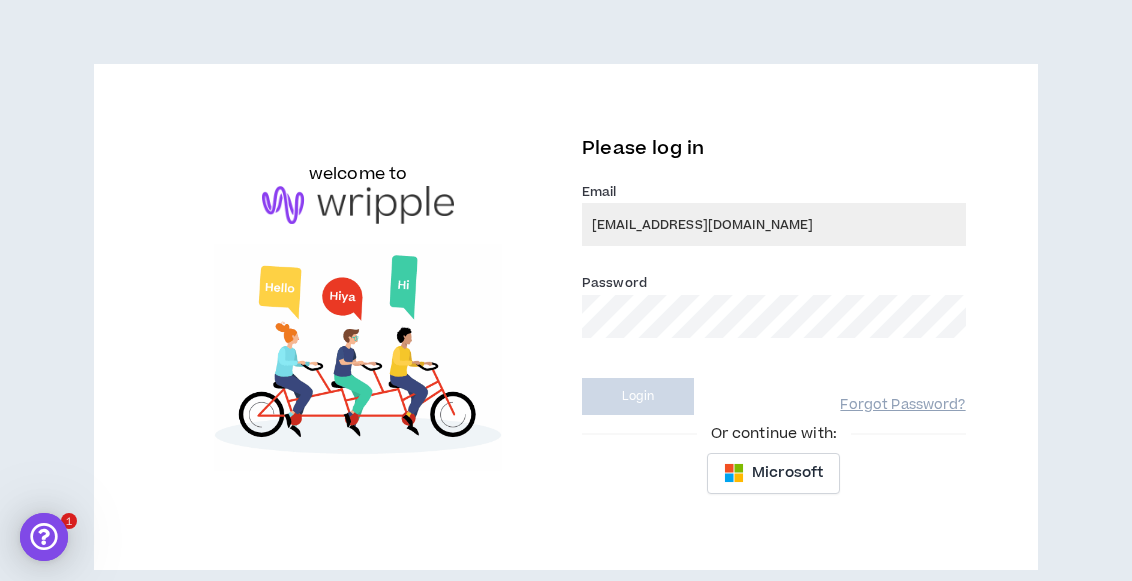 scroll, scrollTop: 0, scrollLeft: 0, axis: both 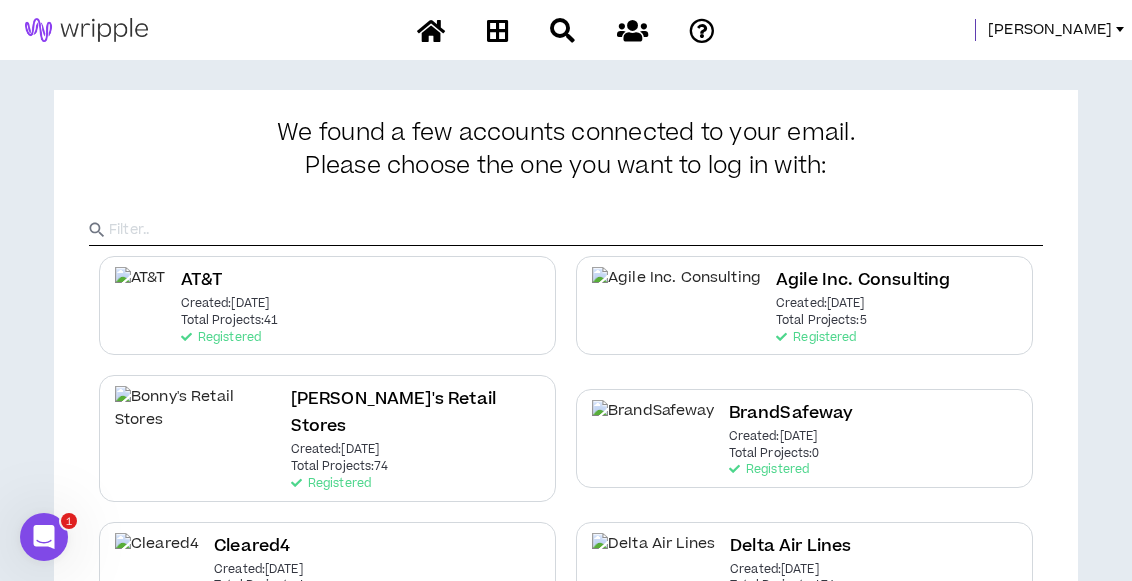 click on "[PERSON_NAME]" at bounding box center (1050, 30) 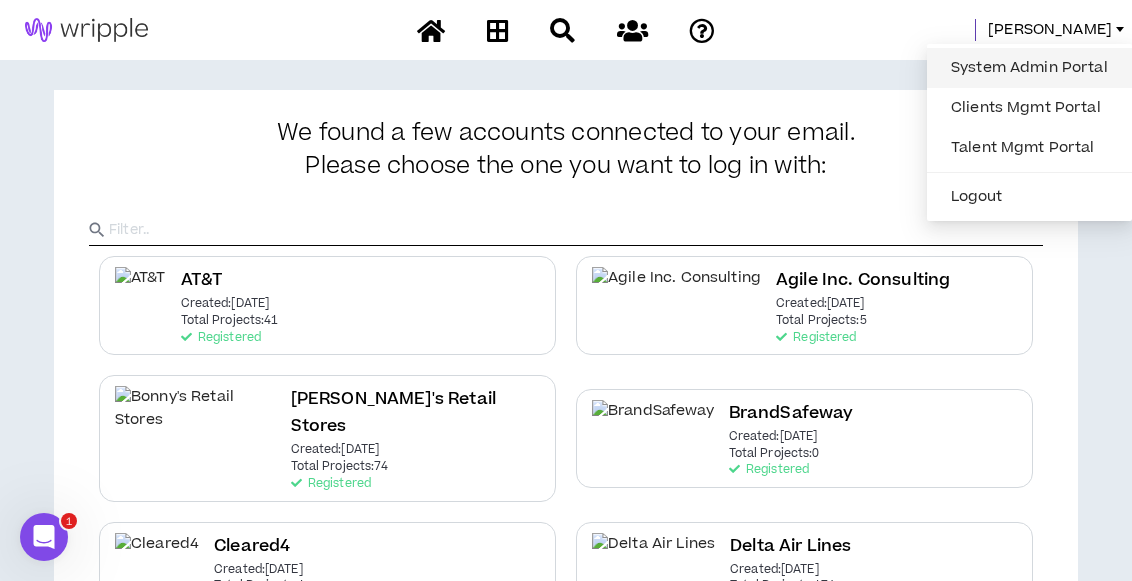 click on "System Admin Portal" at bounding box center (1029, 68) 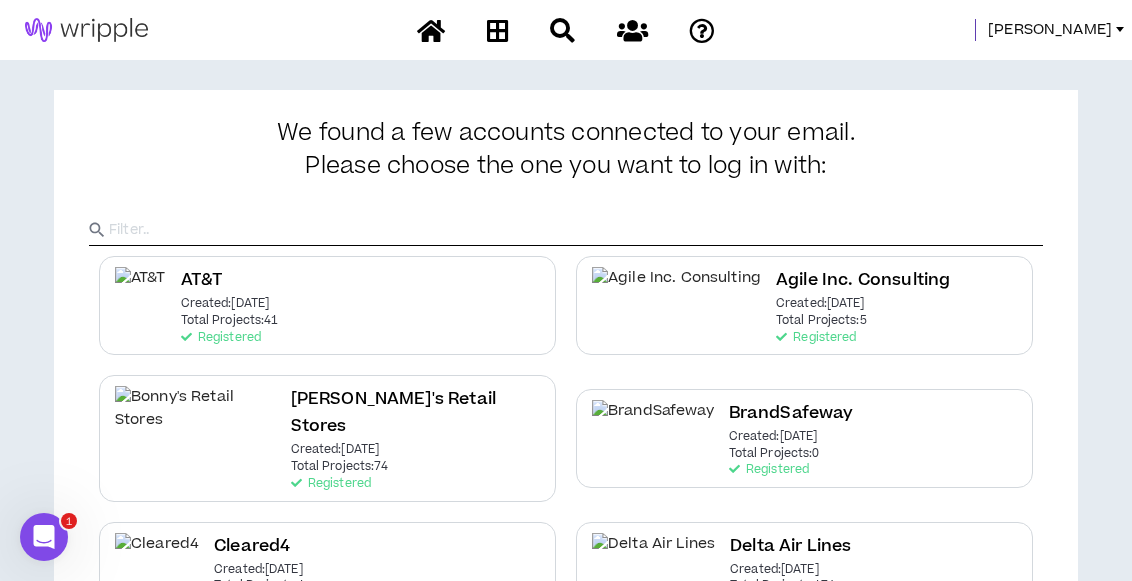 click on "[PERSON_NAME]" at bounding box center [1050, 30] 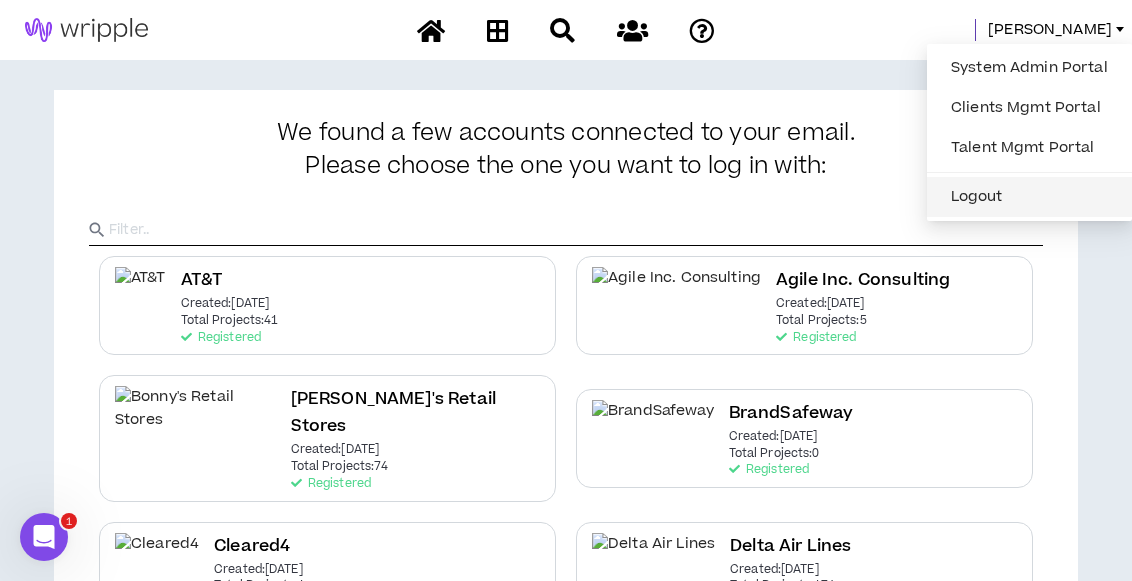 click on "Logout" at bounding box center (1029, 197) 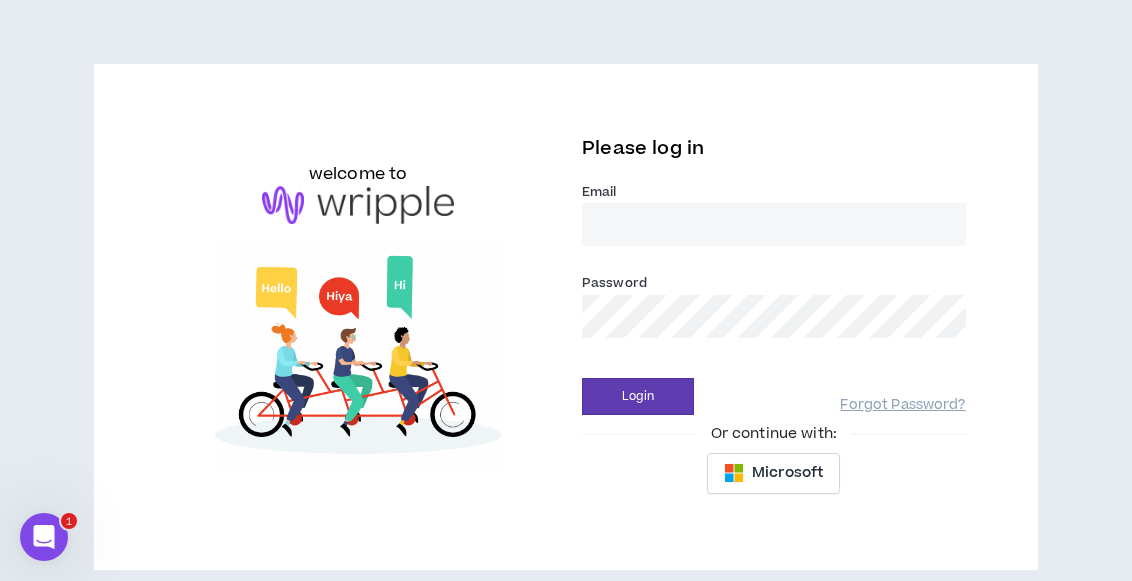 type on "[EMAIL_ADDRESS][DOMAIN_NAME]" 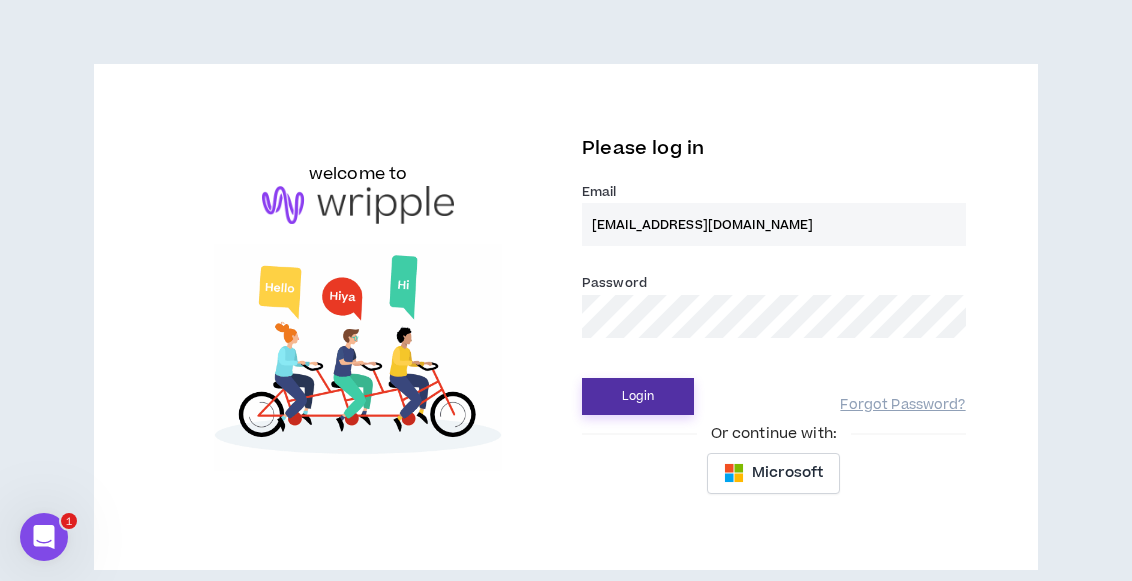 click on "Login" at bounding box center [638, 396] 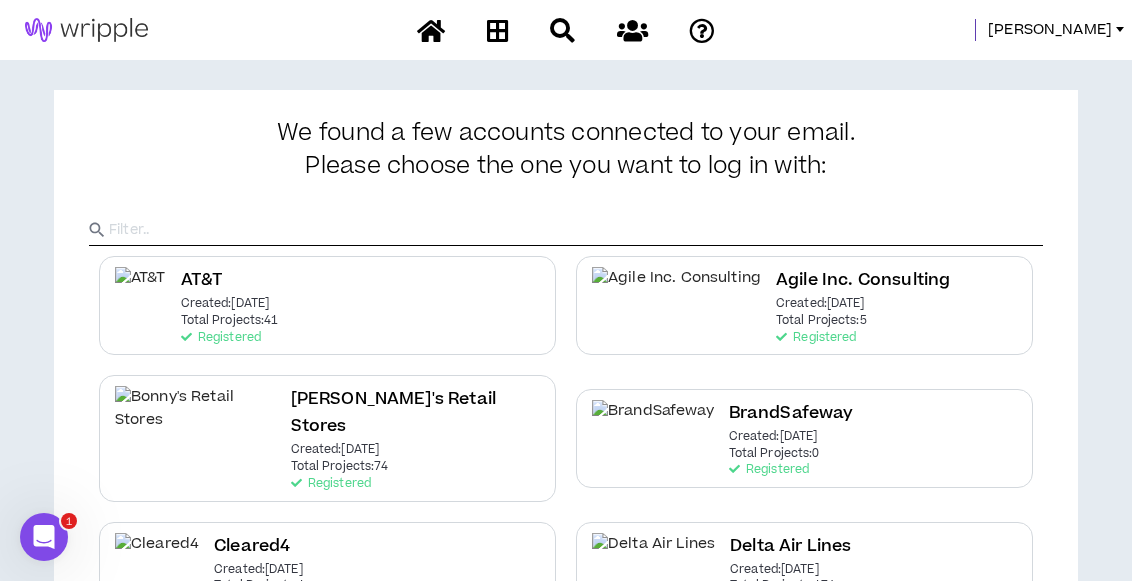 click on "Delta Air Lines" at bounding box center [790, 546] 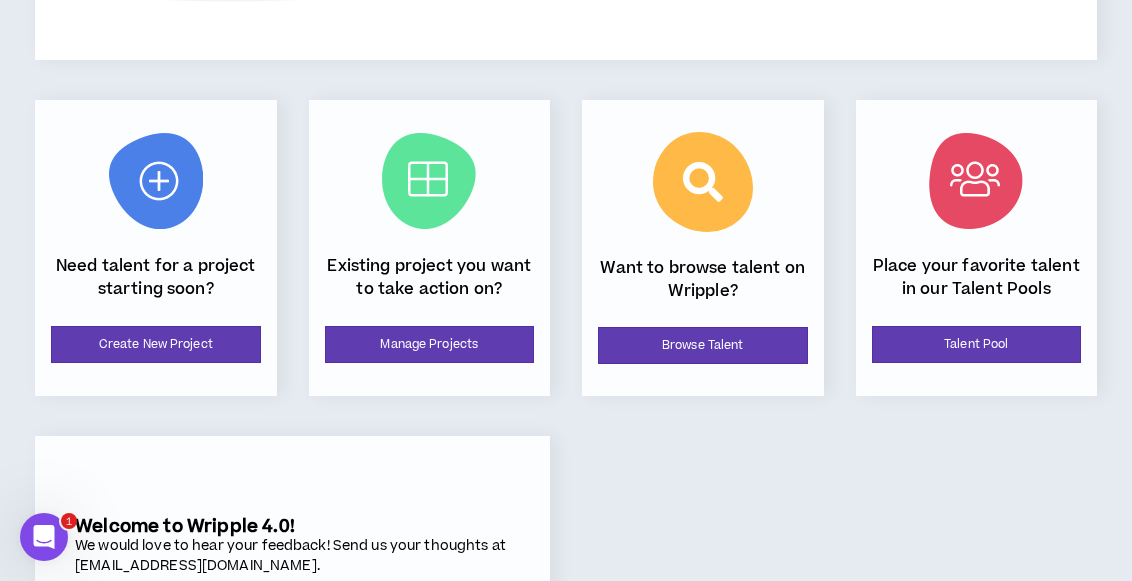 scroll, scrollTop: 300, scrollLeft: 0, axis: vertical 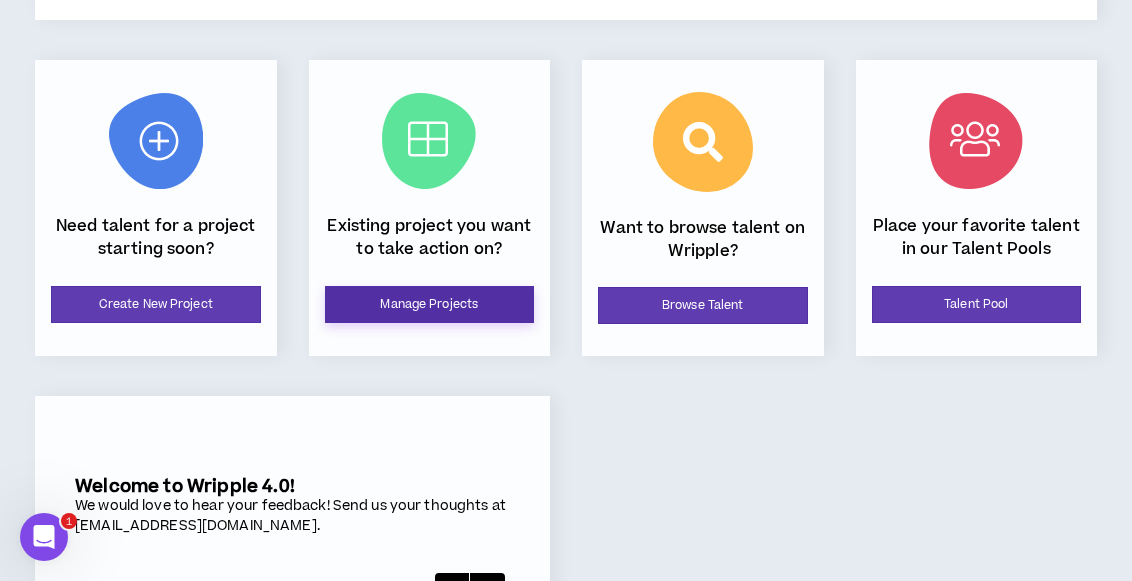 click on "Manage Projects" at bounding box center [430, 304] 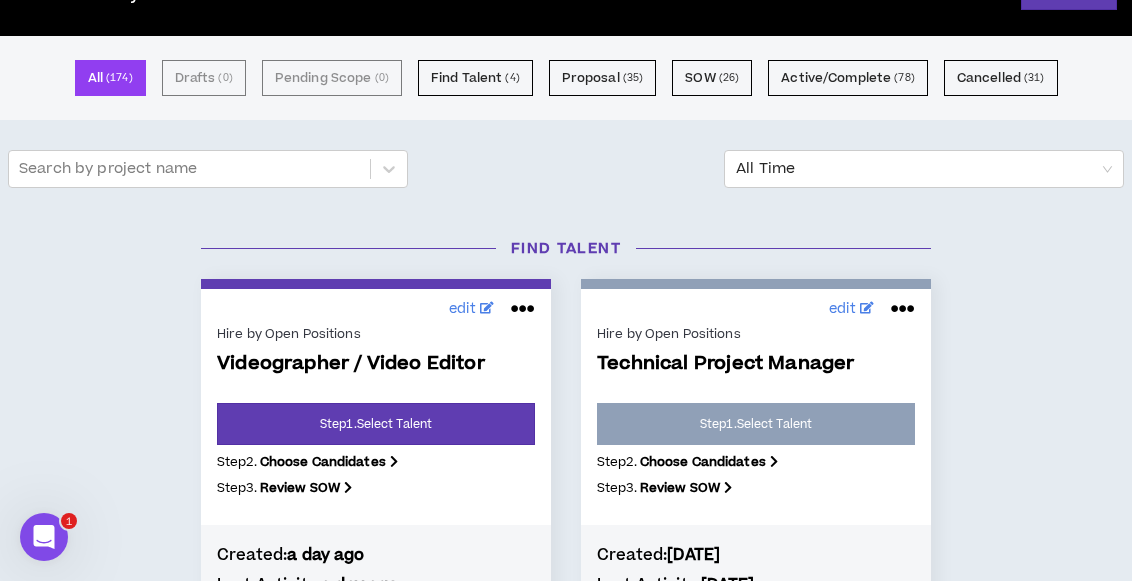 scroll, scrollTop: 0, scrollLeft: 0, axis: both 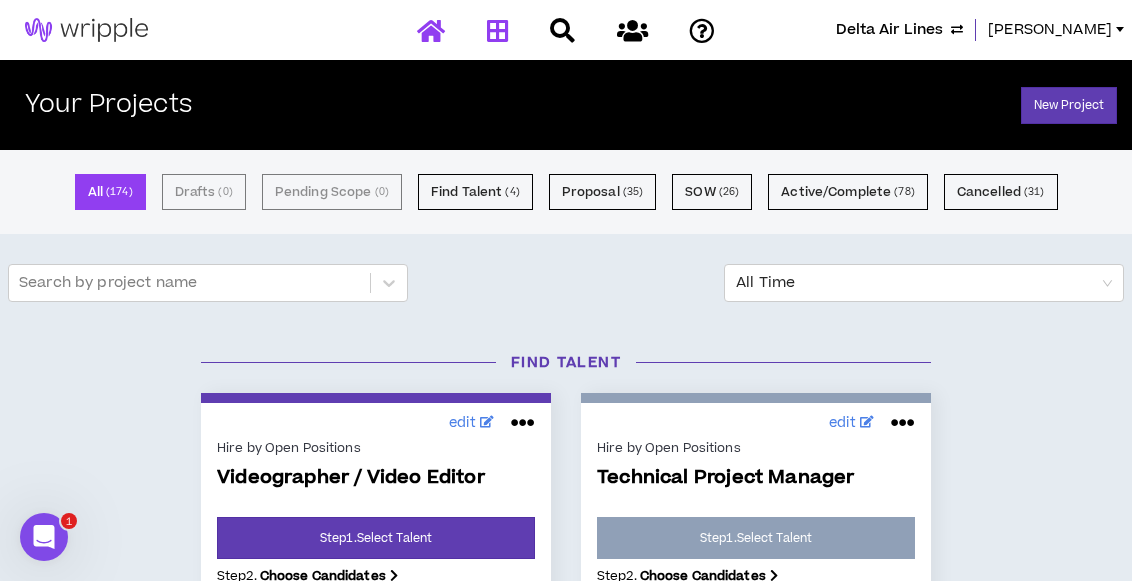 click at bounding box center (431, 30) 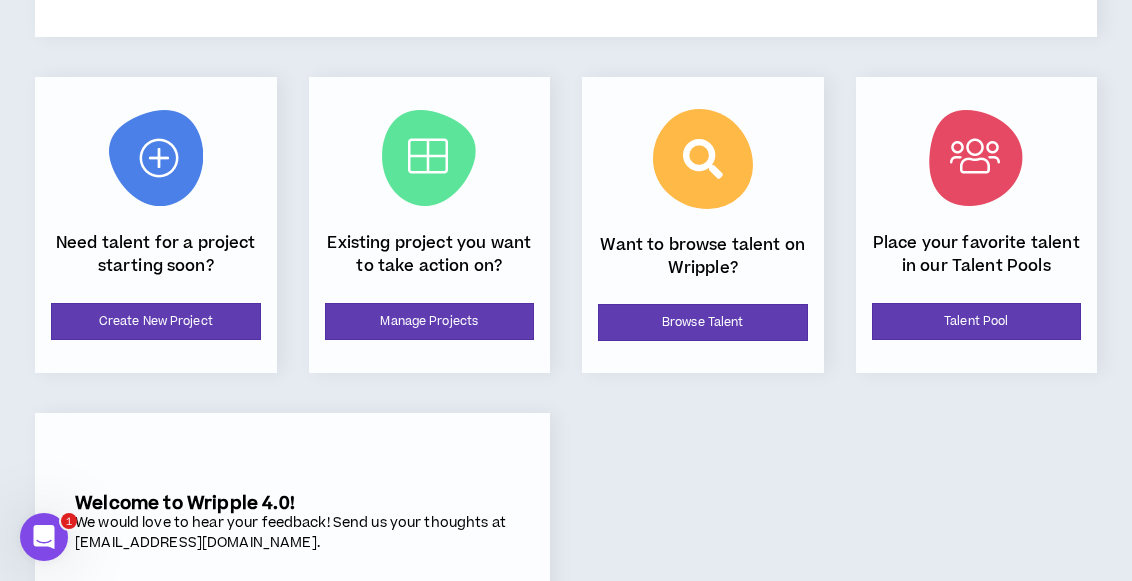 scroll, scrollTop: 300, scrollLeft: 0, axis: vertical 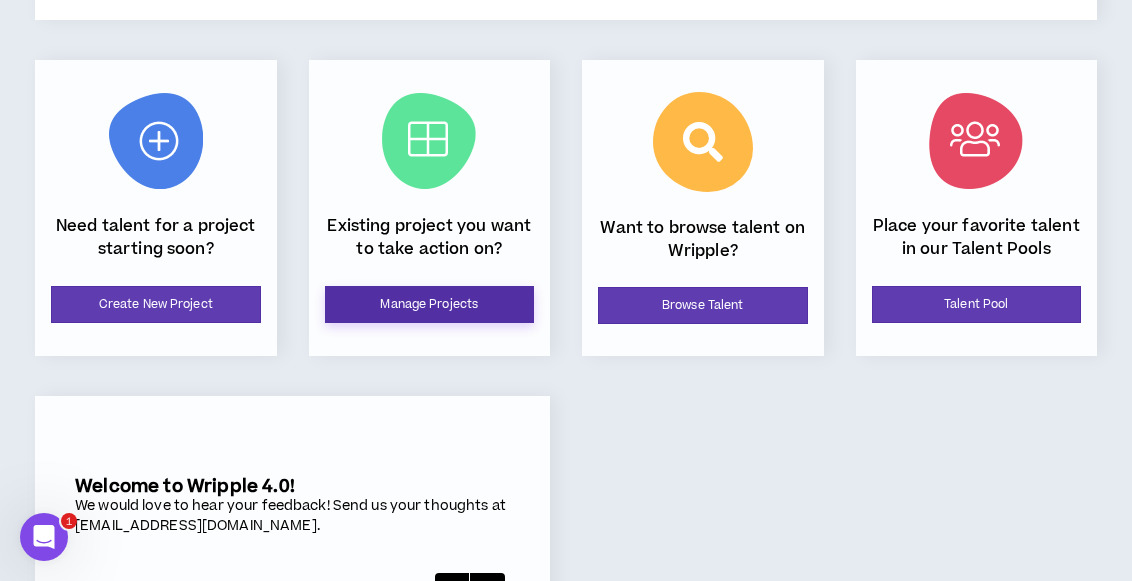 click on "Manage Projects" at bounding box center (430, 304) 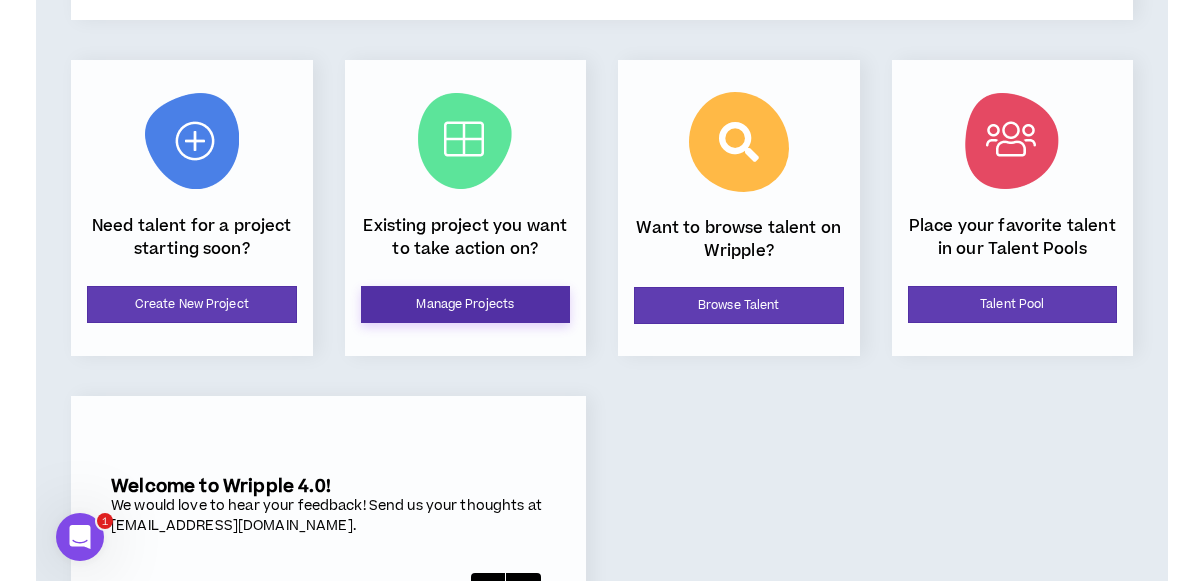 scroll, scrollTop: 0, scrollLeft: 0, axis: both 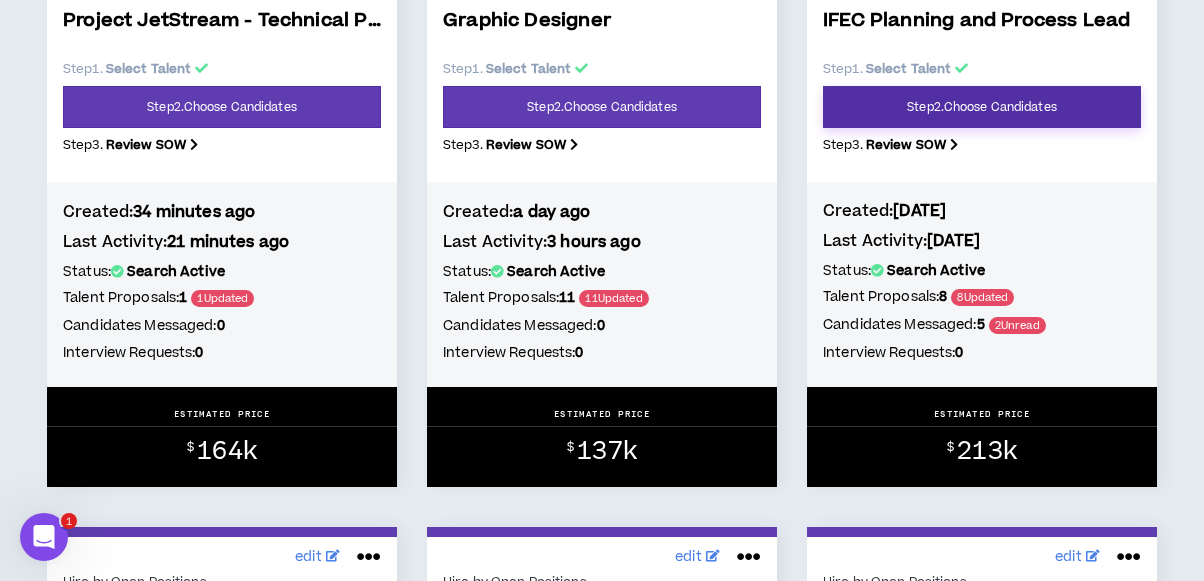 click on "Step  2 .  Choose Candidates" at bounding box center (982, 107) 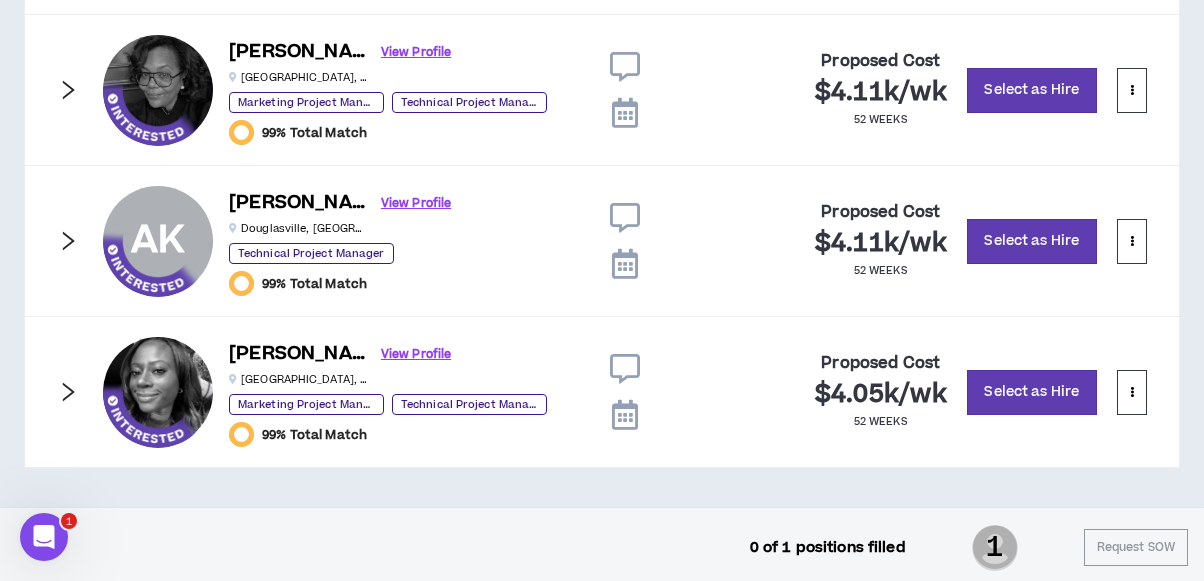 scroll, scrollTop: 1919, scrollLeft: 0, axis: vertical 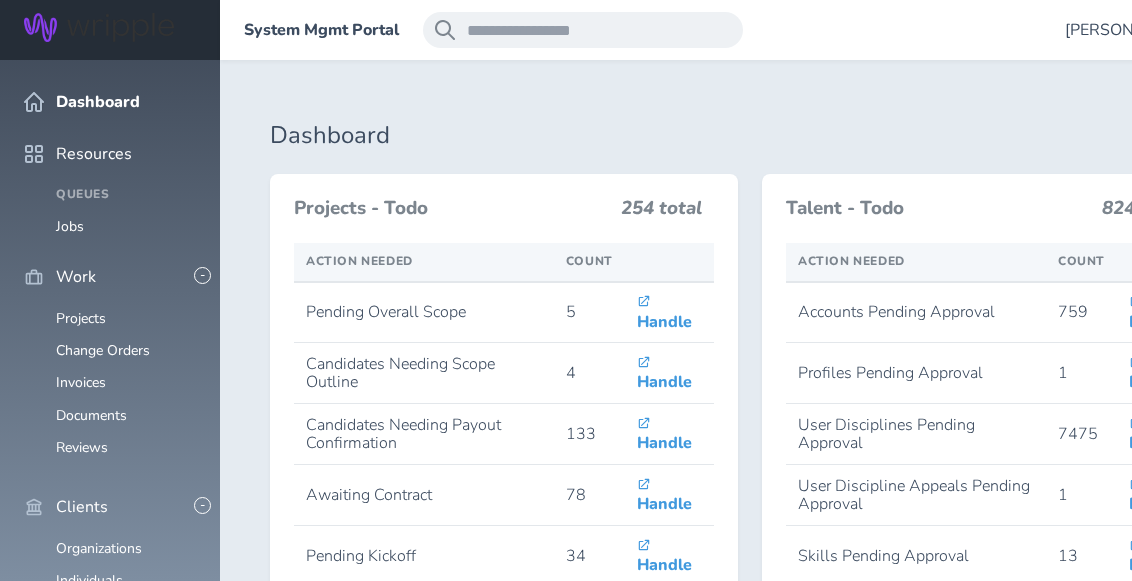 click on "Individuals" at bounding box center [89, 985] 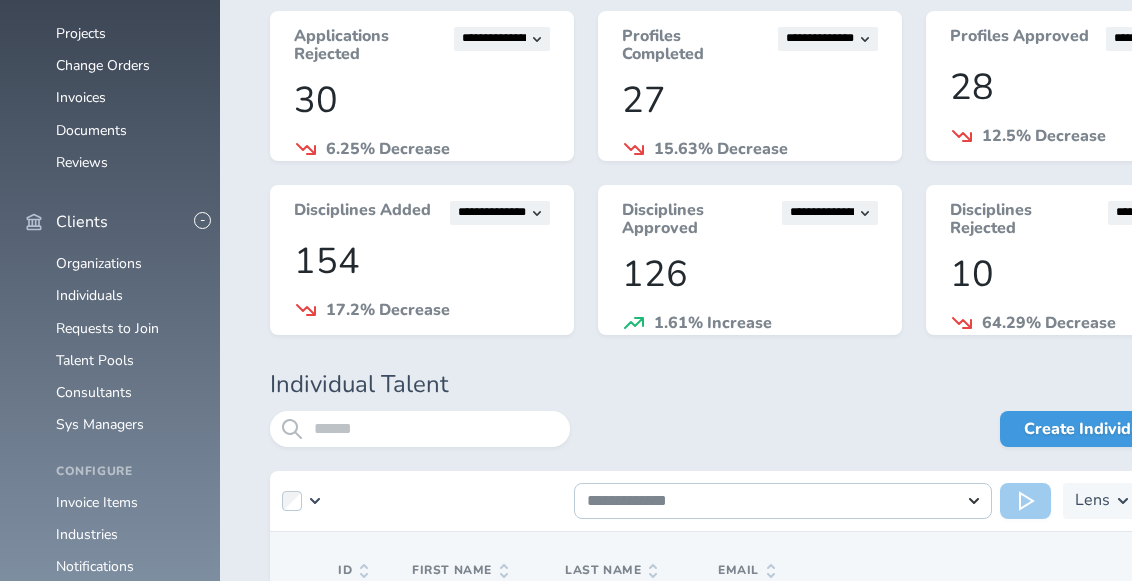 scroll, scrollTop: 300, scrollLeft: 0, axis: vertical 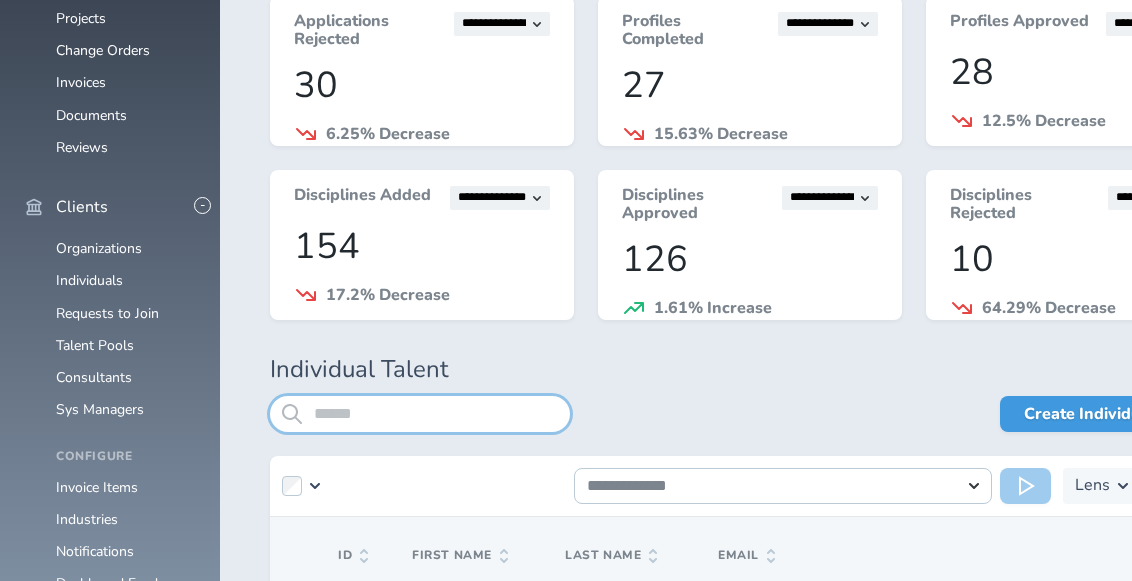click at bounding box center [420, 414] 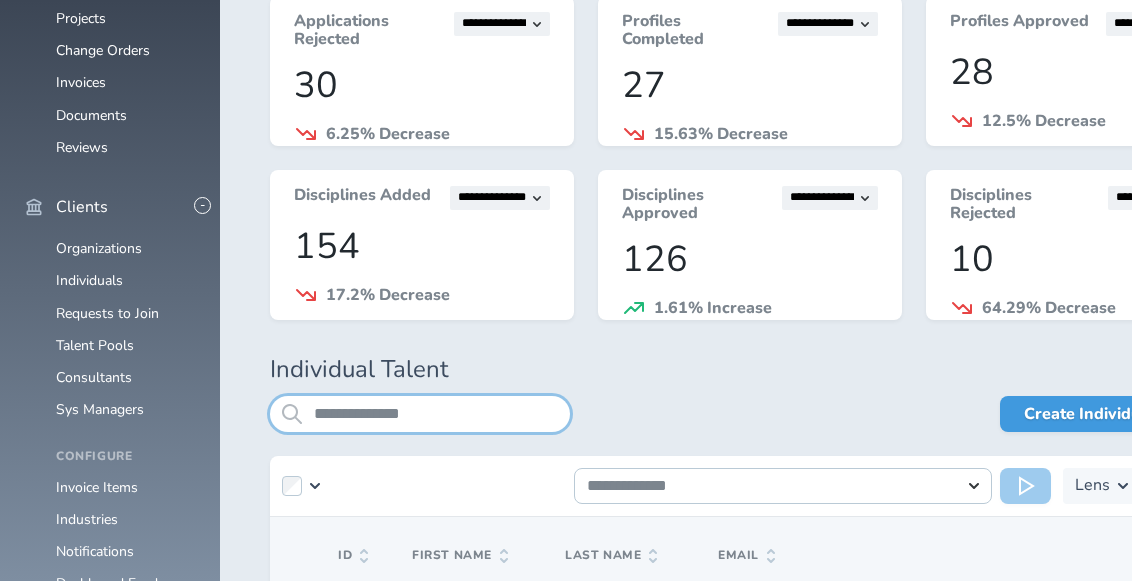 type on "**********" 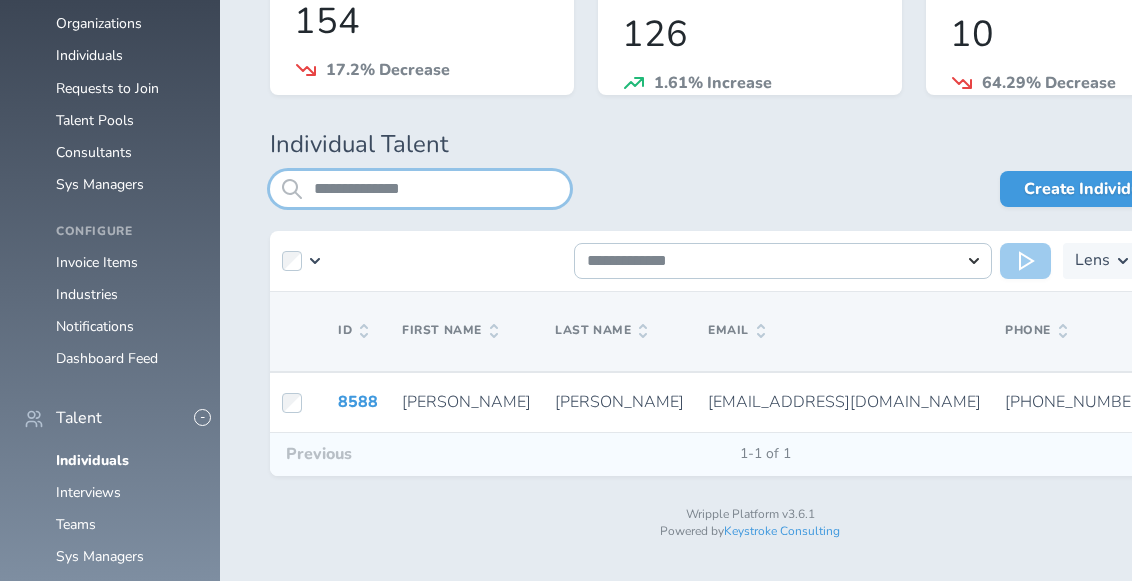 scroll, scrollTop: 534, scrollLeft: 0, axis: vertical 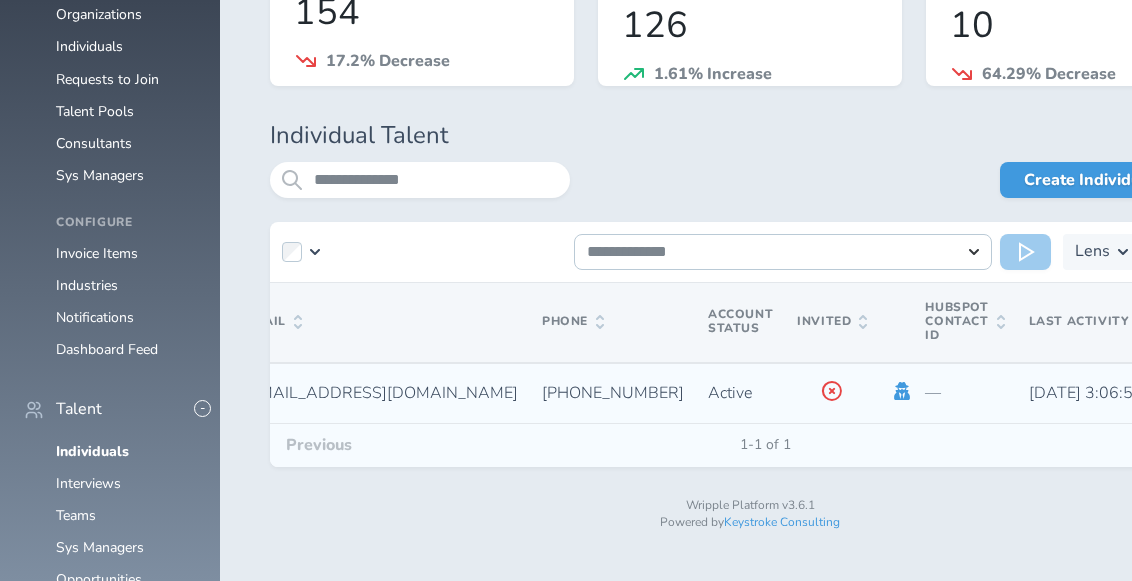 click 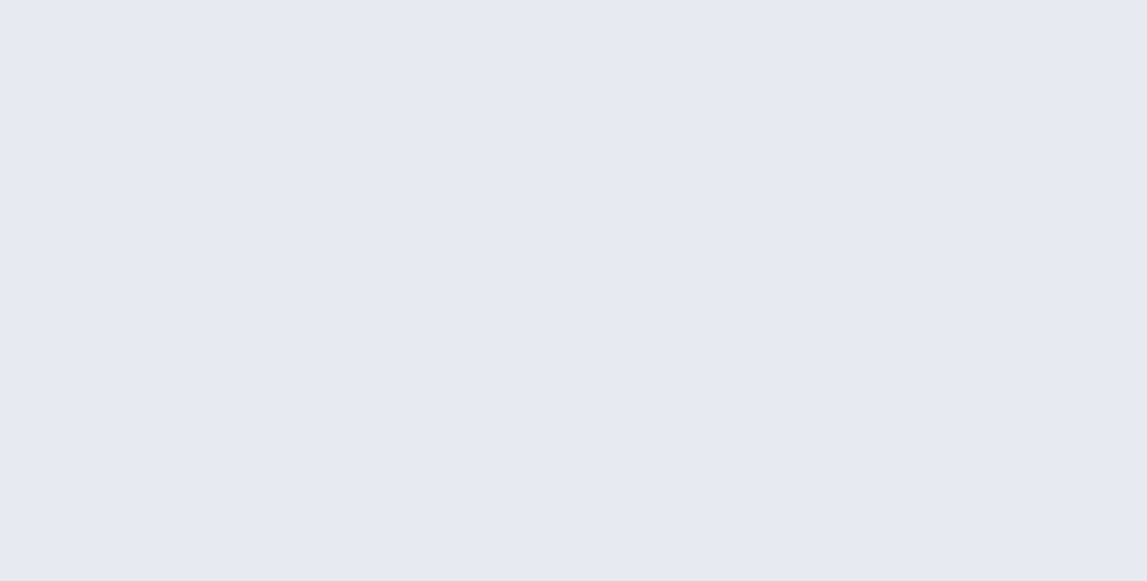 scroll, scrollTop: 0, scrollLeft: 0, axis: both 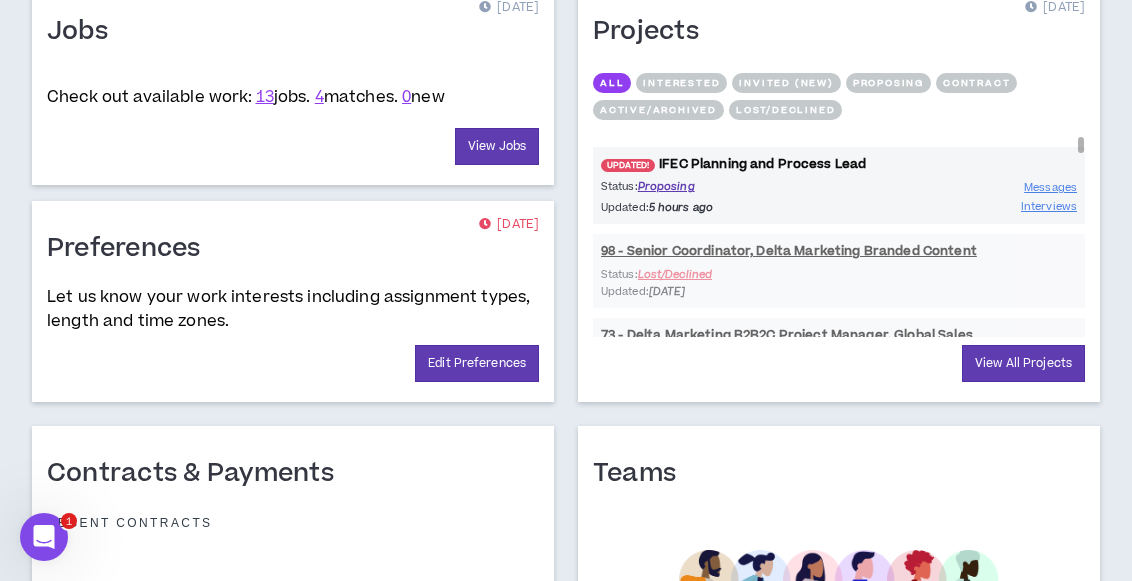 click on "UPDATED! IFEC Planning and Process Lead" at bounding box center [839, 164] 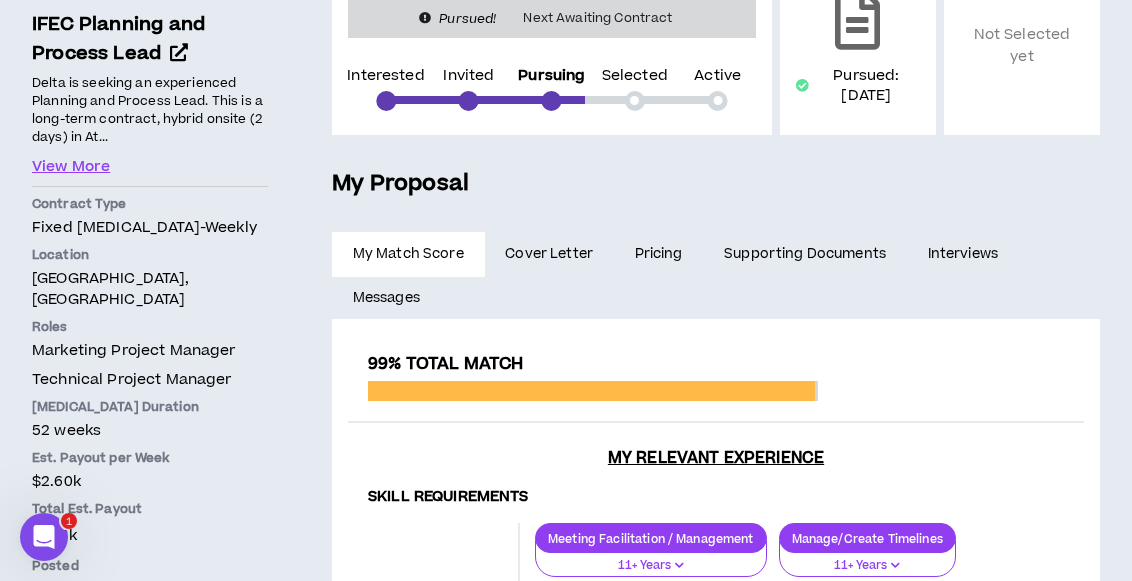 scroll, scrollTop: 289, scrollLeft: 0, axis: vertical 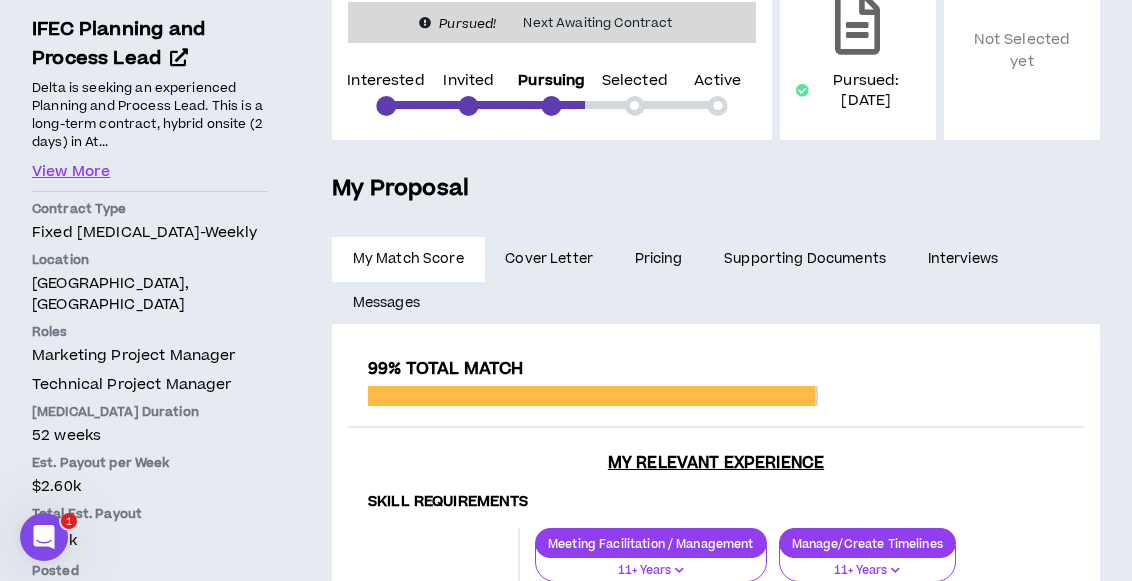 click on "Pricing" at bounding box center [659, 259] 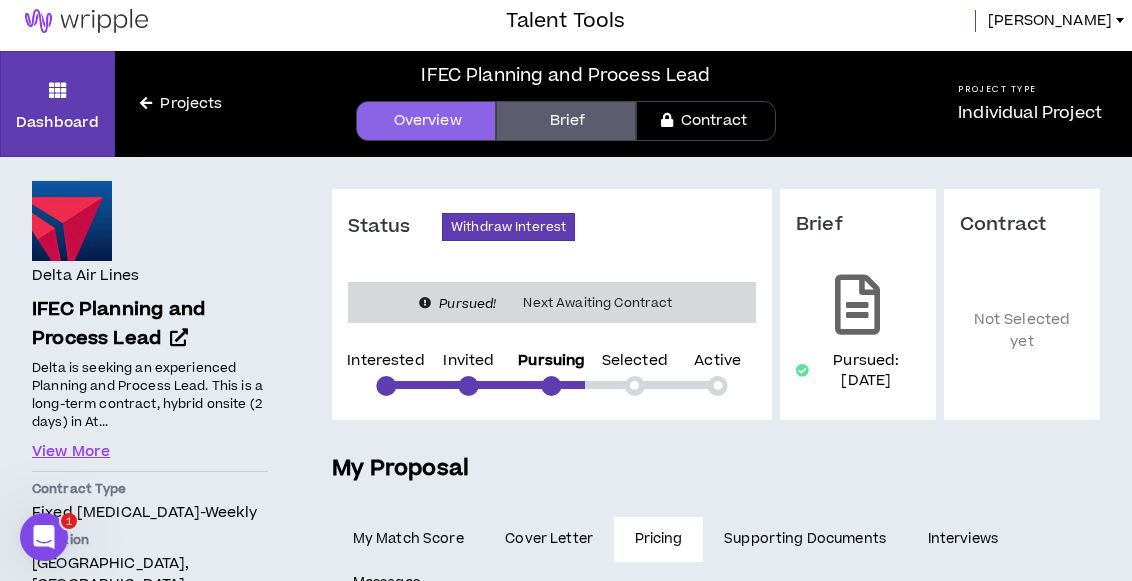 scroll, scrollTop: 0, scrollLeft: 0, axis: both 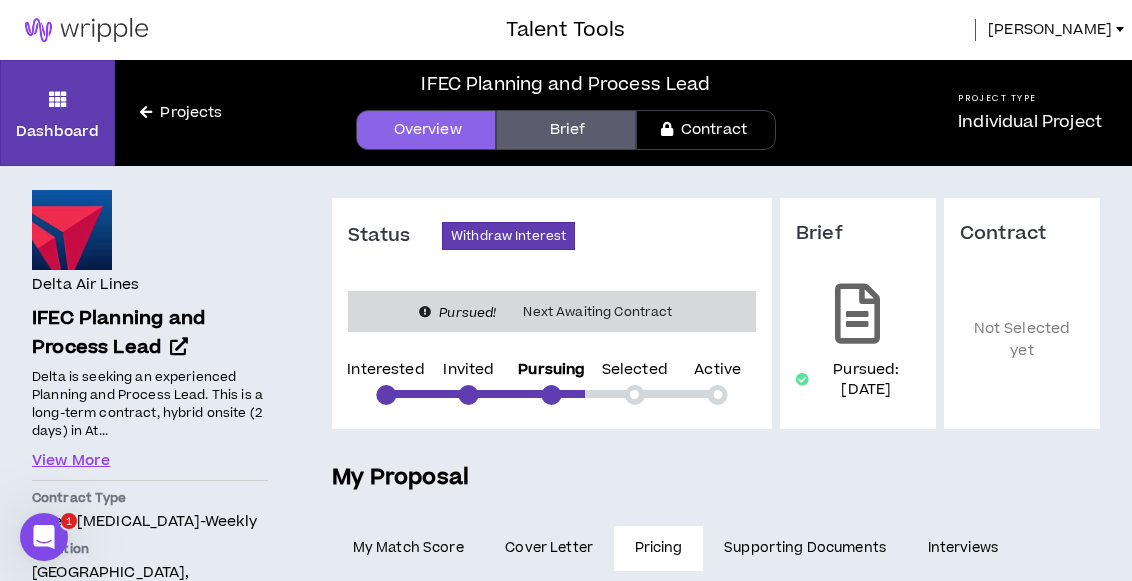 click on "Melanie" at bounding box center [1050, 30] 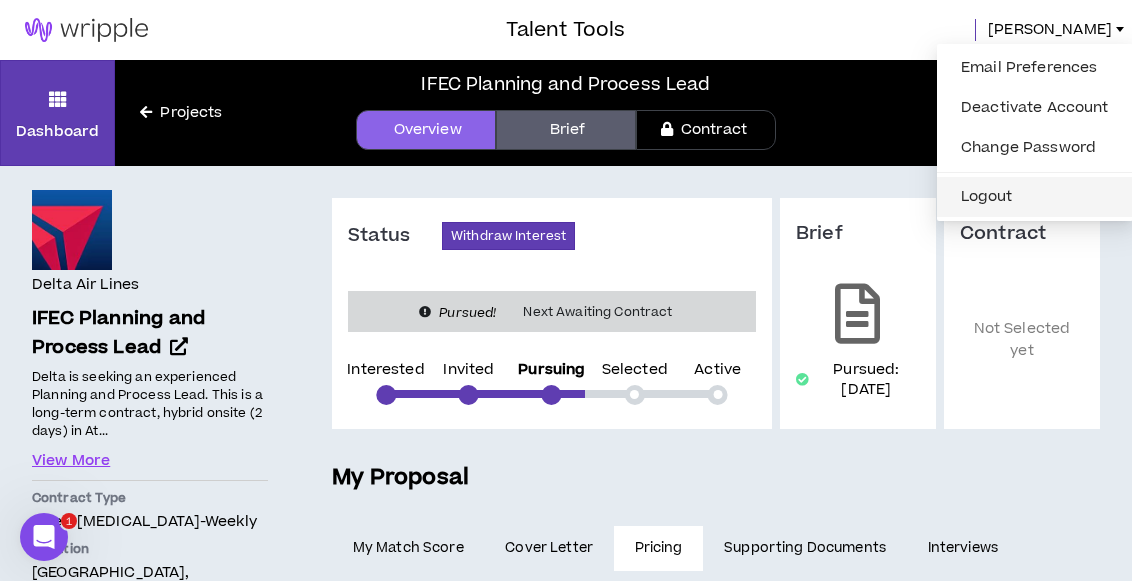 click on "Logout" at bounding box center (1035, 197) 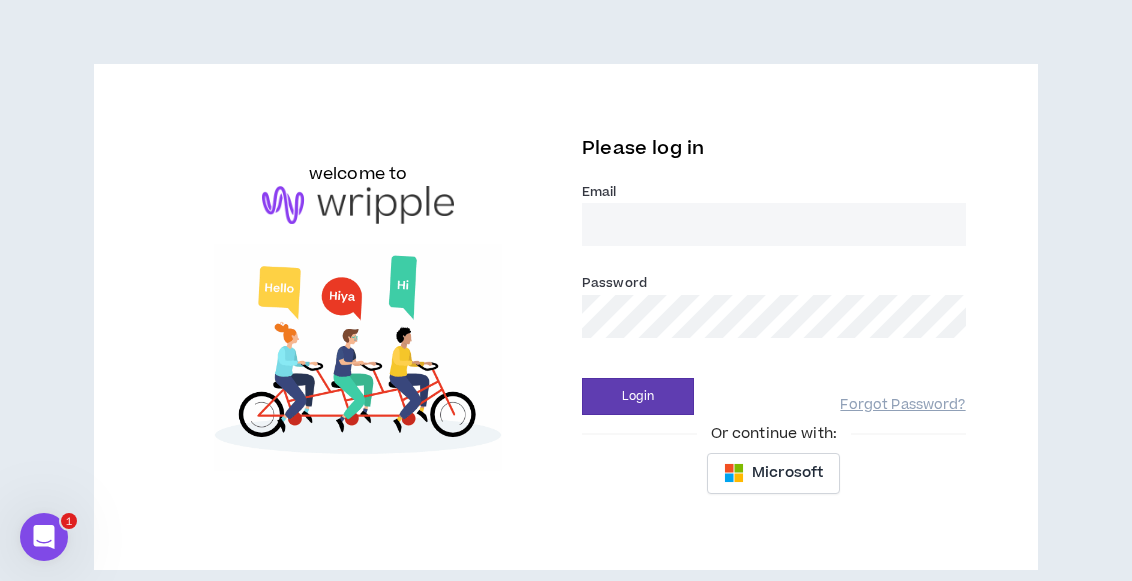 type on "[EMAIL_ADDRESS][DOMAIN_NAME]" 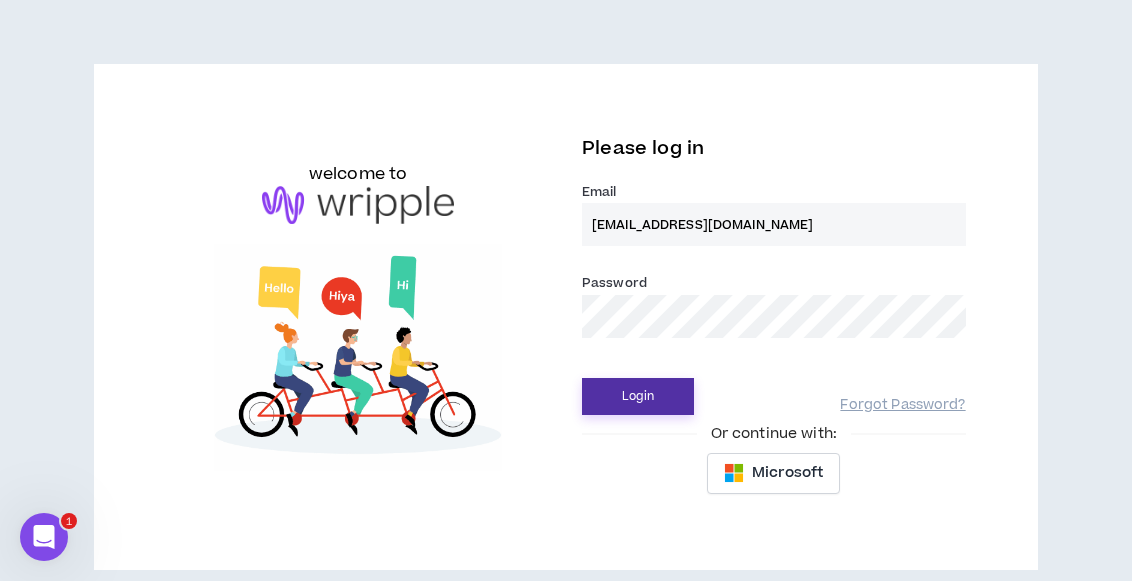 click on "Login" at bounding box center (638, 396) 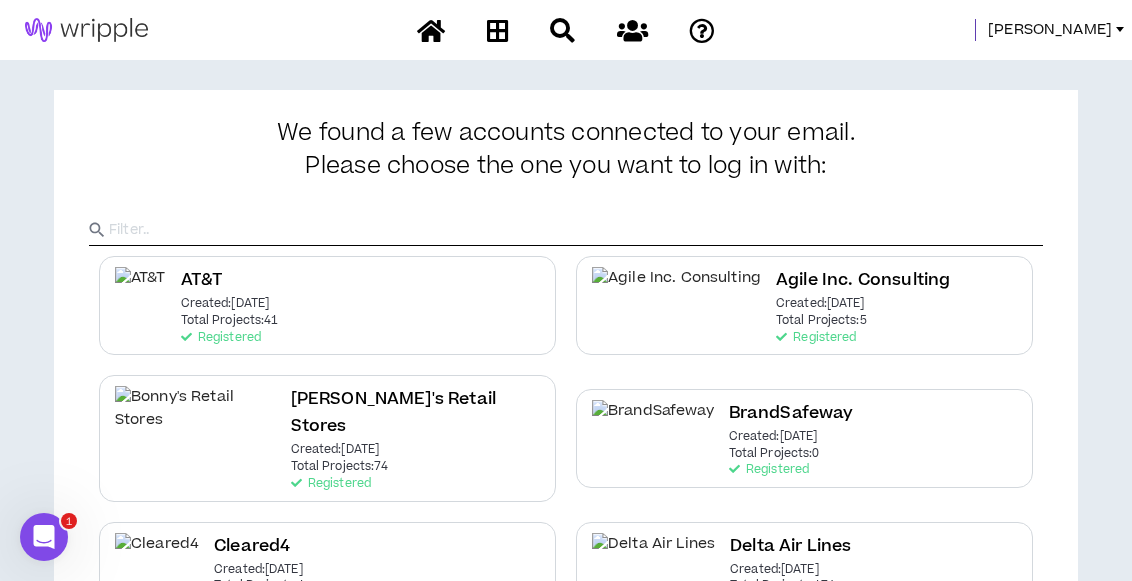 click on "[PERSON_NAME]" at bounding box center (1050, 30) 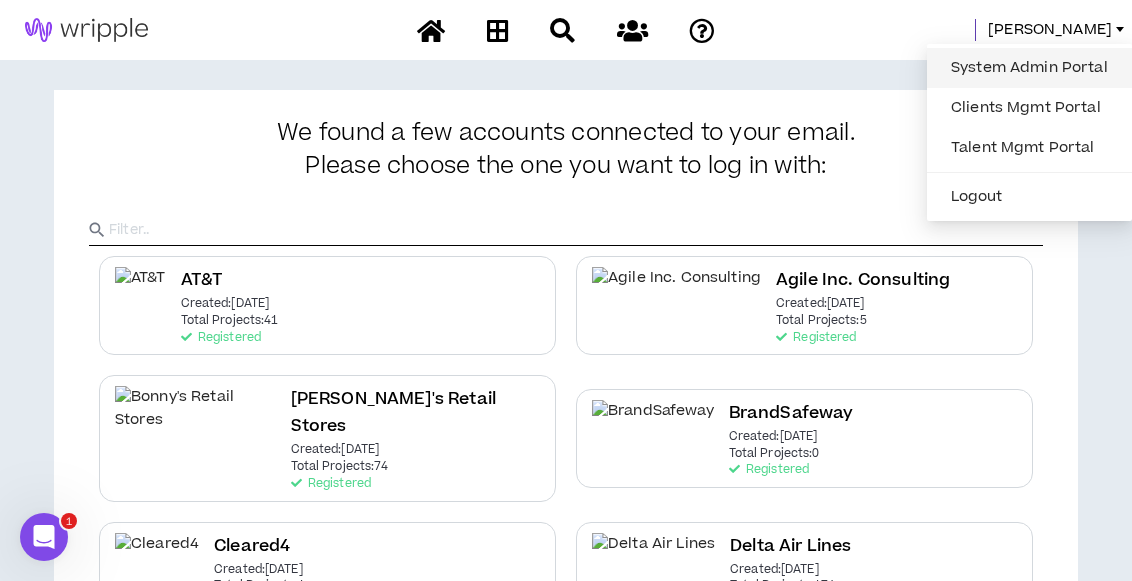 click on "System Admin Portal" at bounding box center [1029, 68] 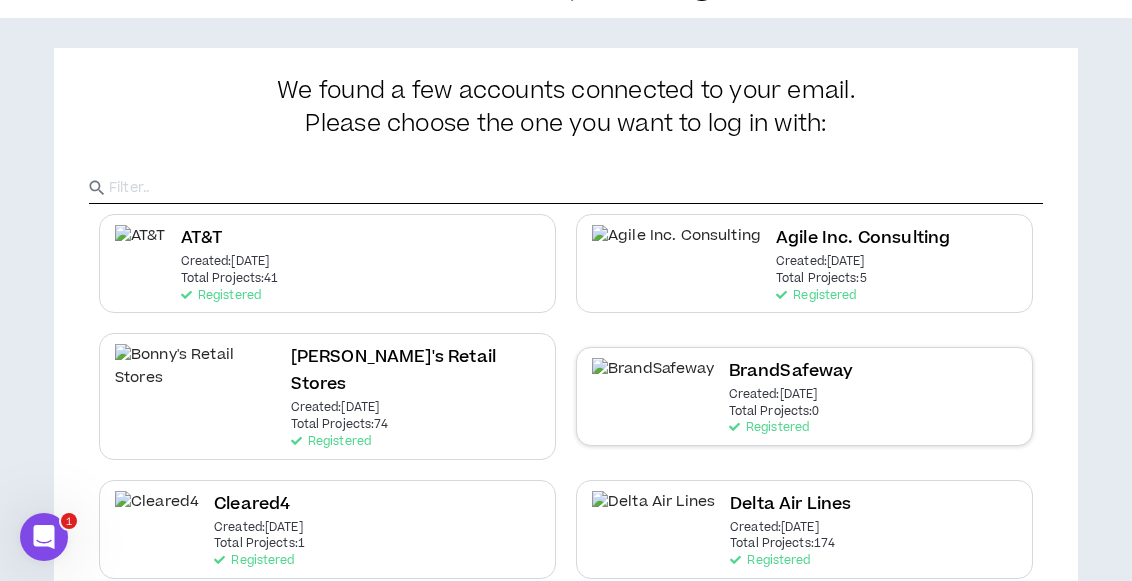 scroll, scrollTop: 0, scrollLeft: 0, axis: both 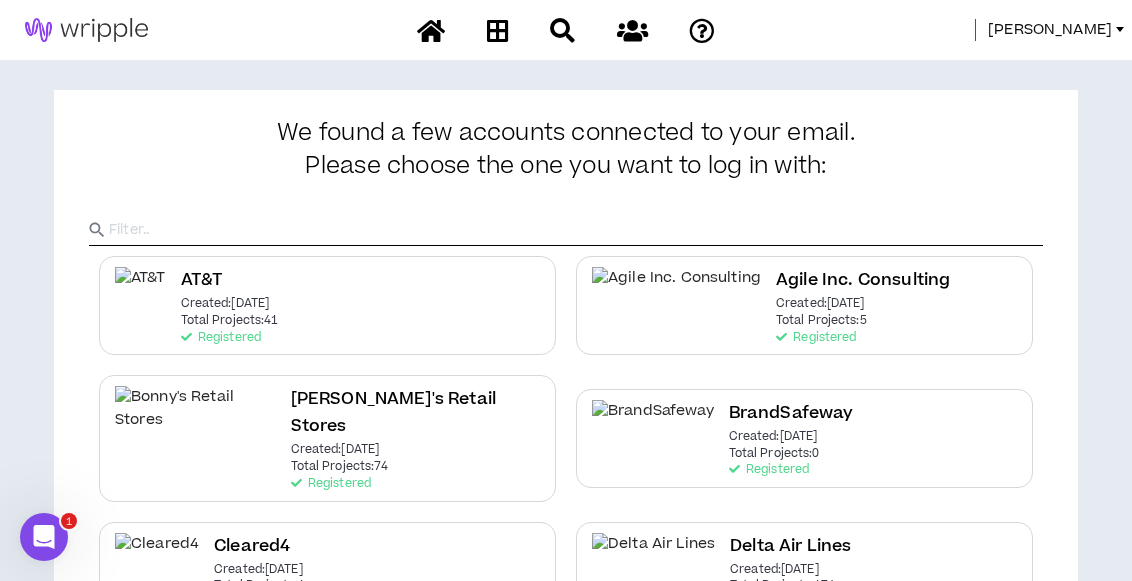 click on "[PERSON_NAME]" at bounding box center (1050, 30) 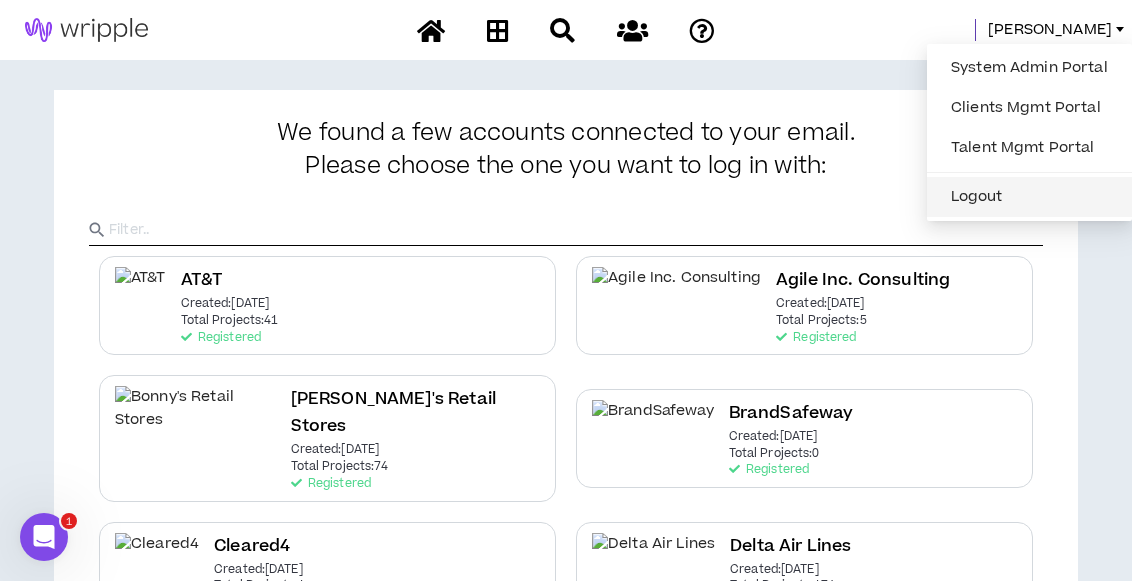 click on "Logout" at bounding box center [1029, 197] 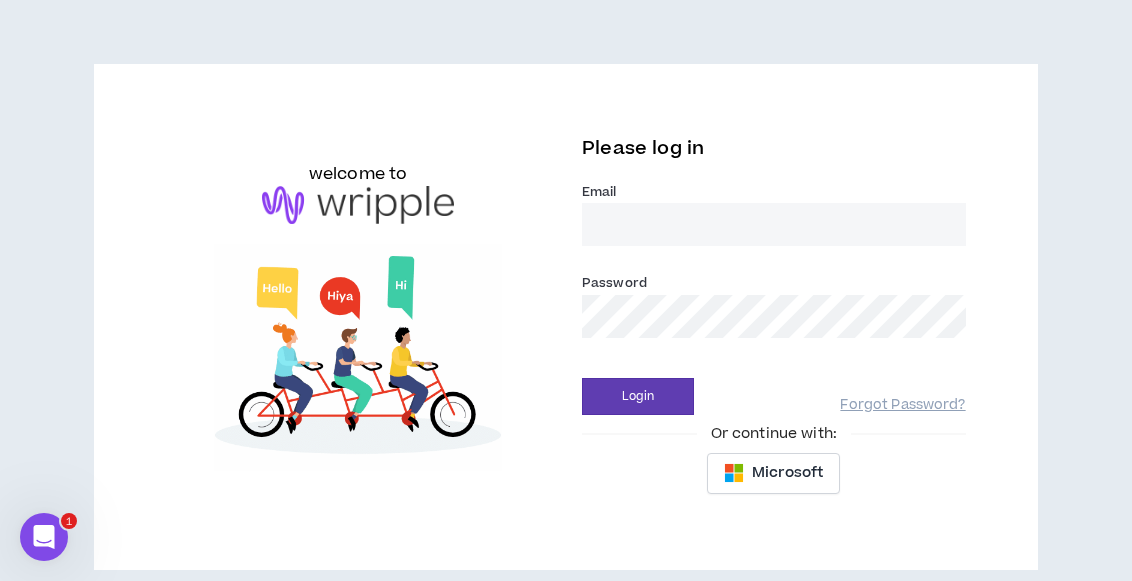 type on "[EMAIL_ADDRESS][DOMAIN_NAME]" 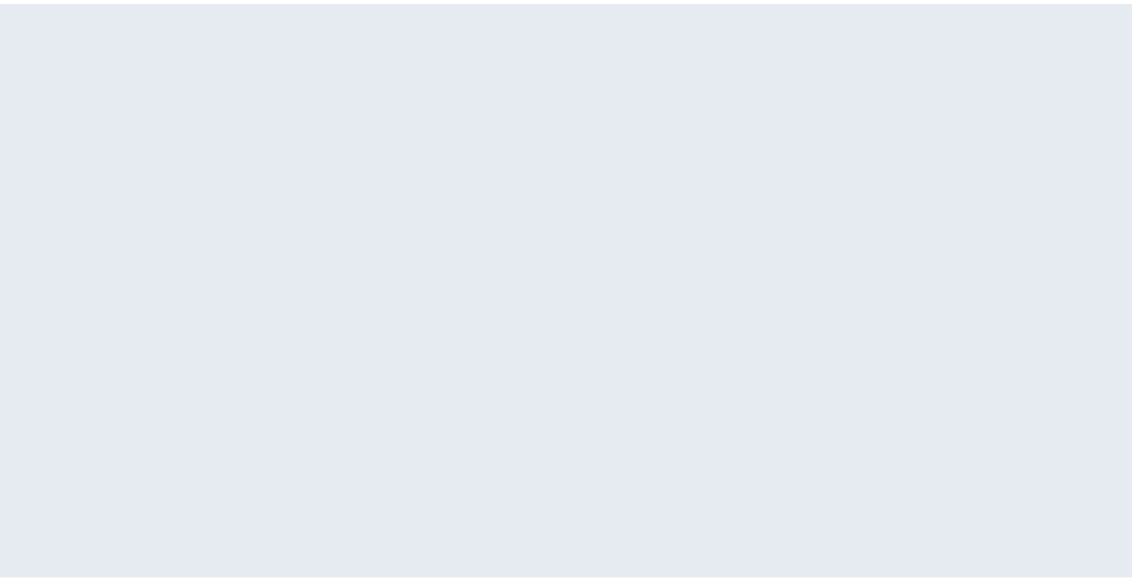 scroll, scrollTop: 0, scrollLeft: 0, axis: both 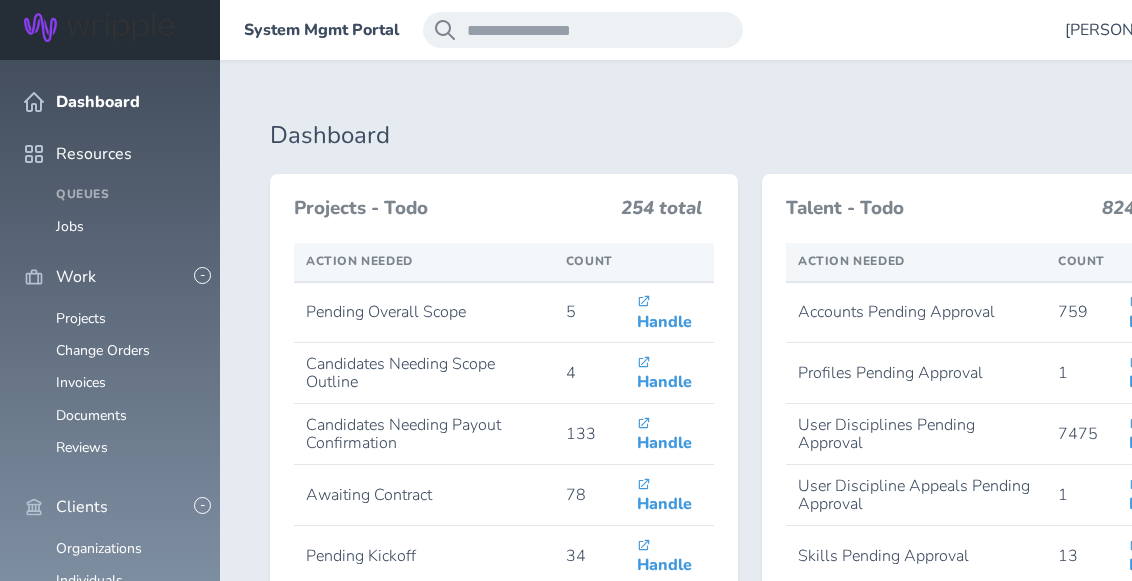 click on "Individuals" at bounding box center (89, 985) 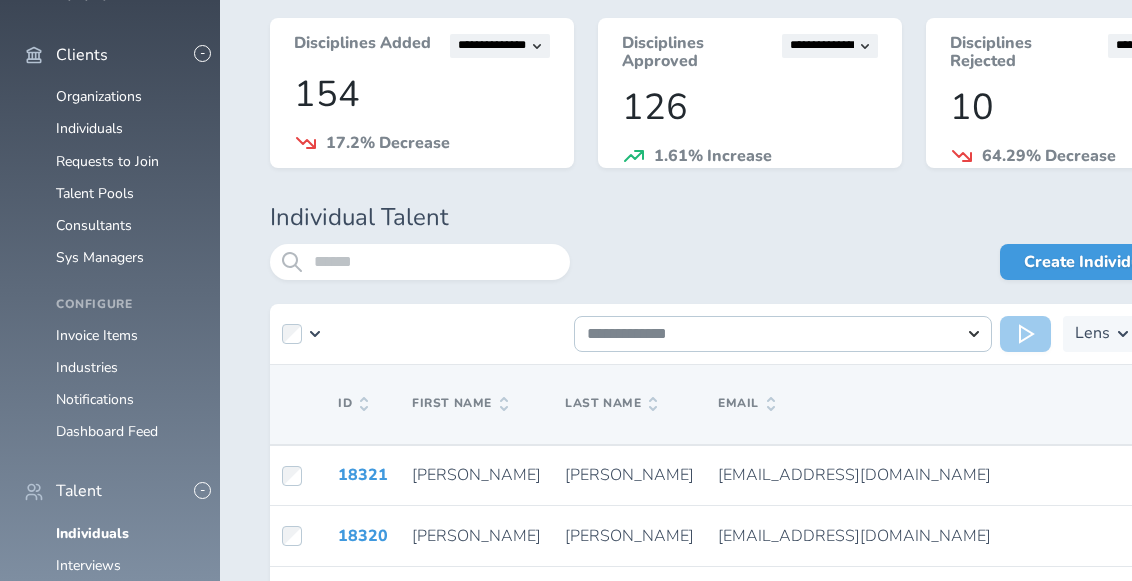 scroll, scrollTop: 500, scrollLeft: 0, axis: vertical 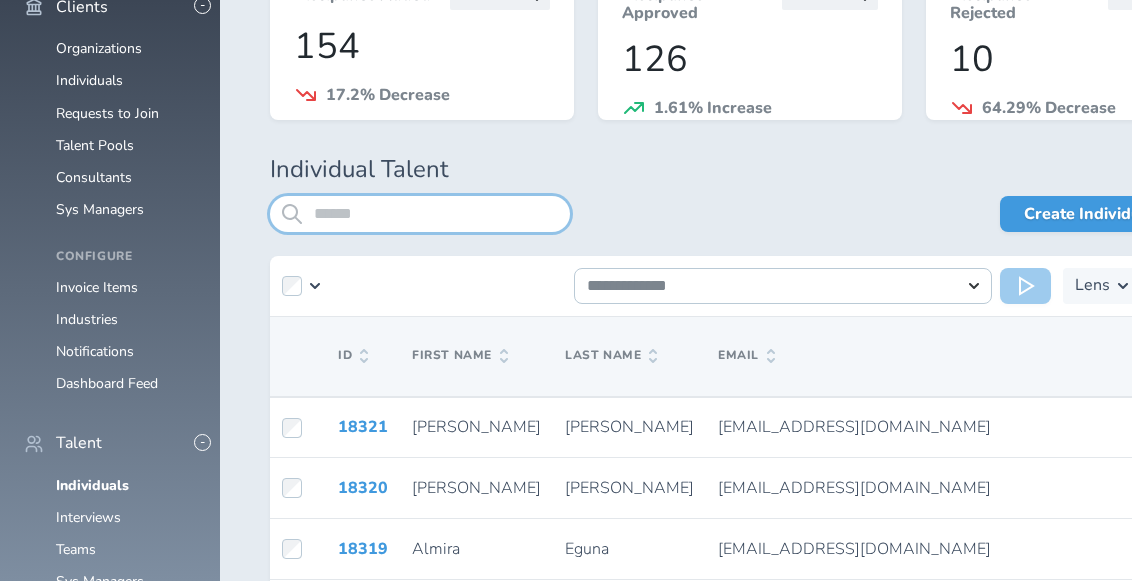 click at bounding box center (420, 214) 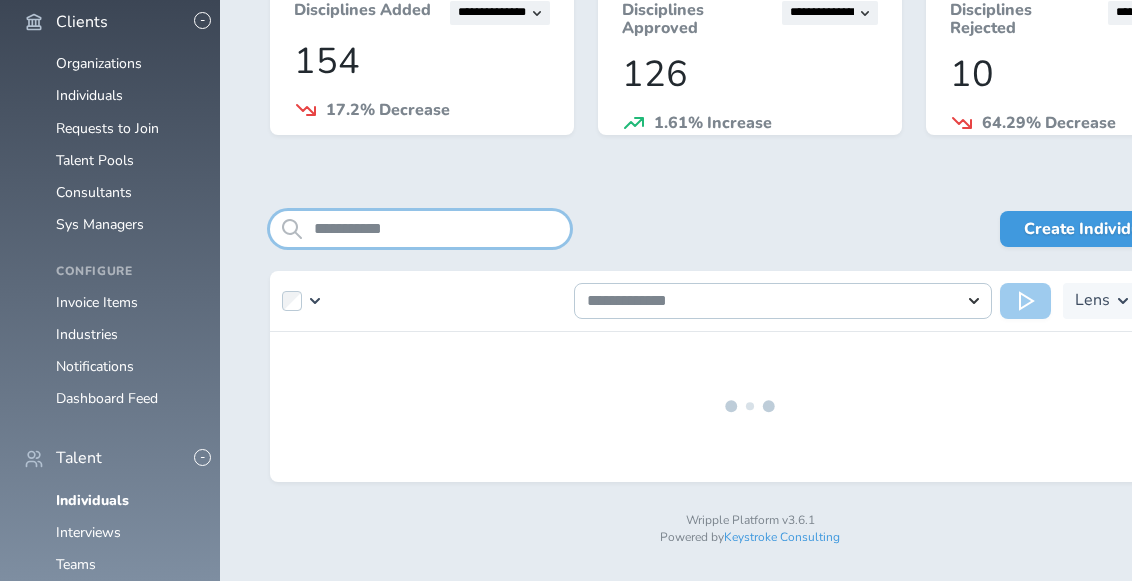 scroll, scrollTop: 500, scrollLeft: 0, axis: vertical 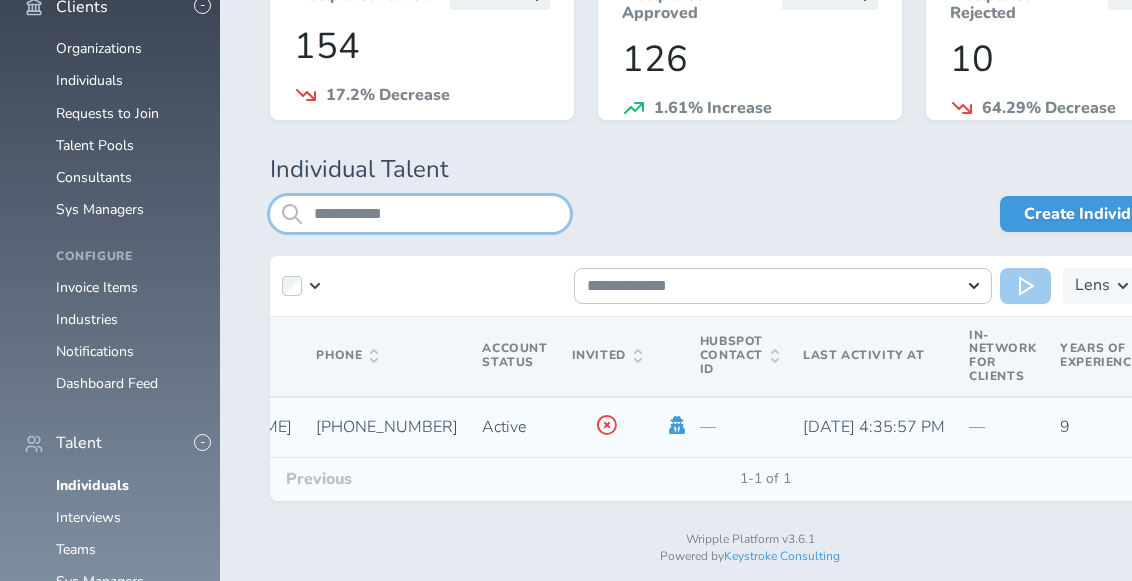 type on "**********" 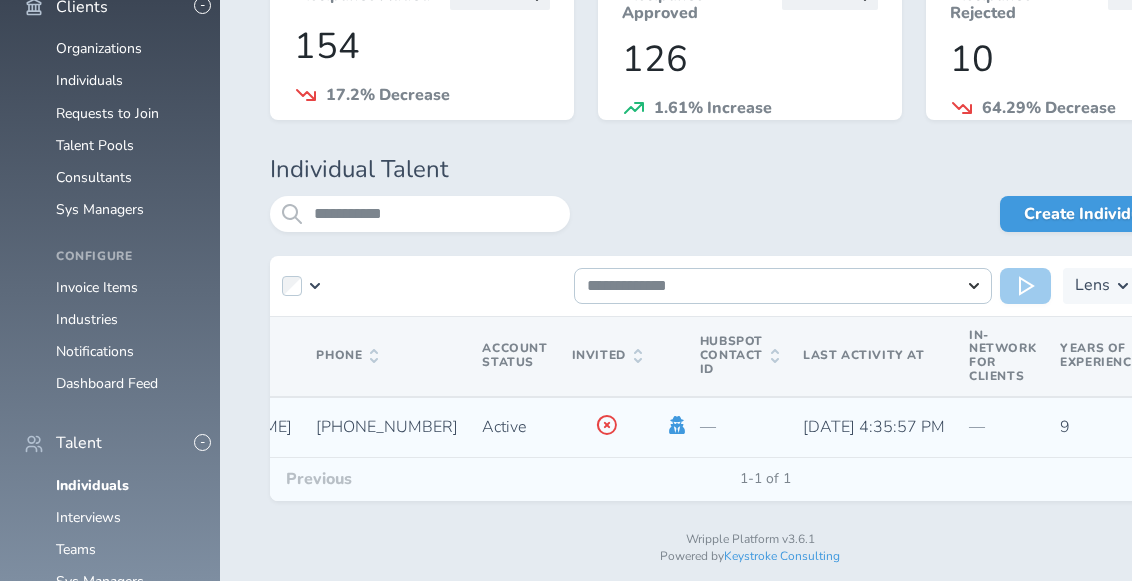 click 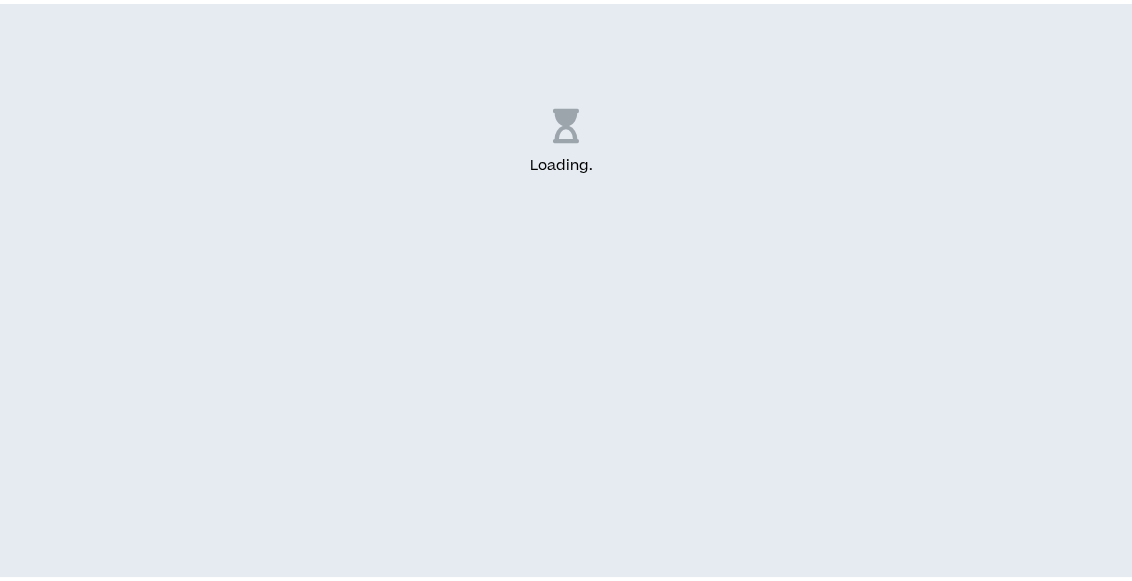 scroll, scrollTop: 0, scrollLeft: 0, axis: both 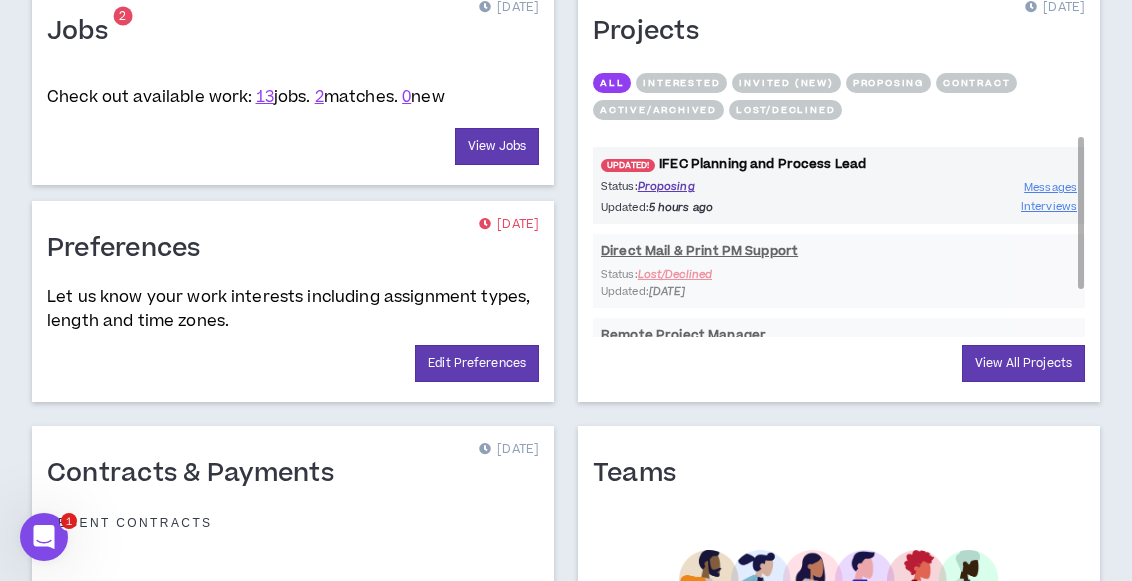 click on "UPDATED! IFEC Planning and Process Lead" at bounding box center (839, 164) 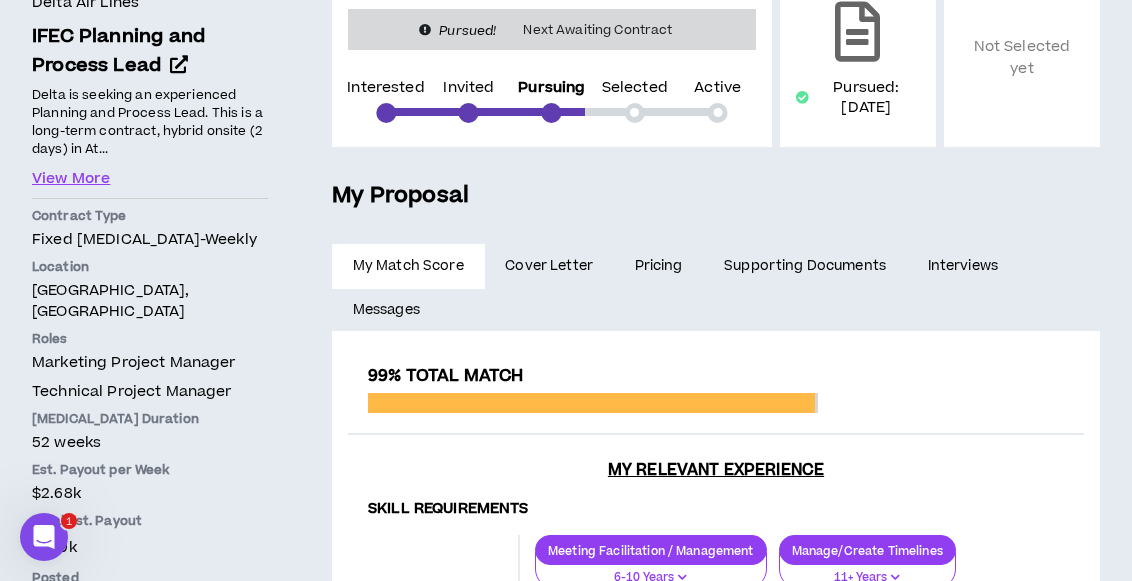 scroll, scrollTop: 400, scrollLeft: 0, axis: vertical 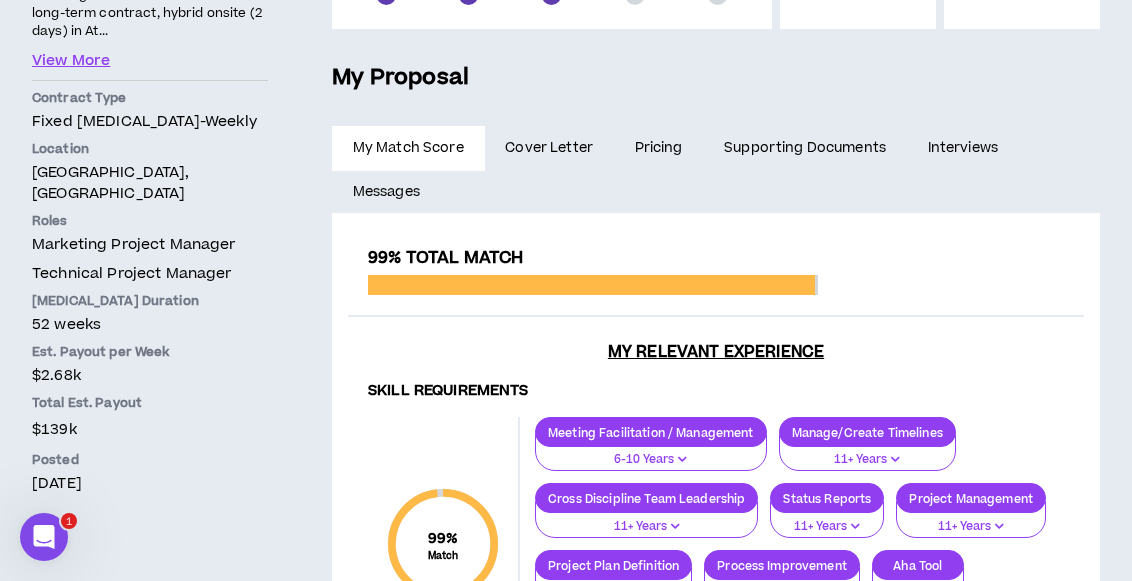 click on "Pricing" at bounding box center [659, 148] 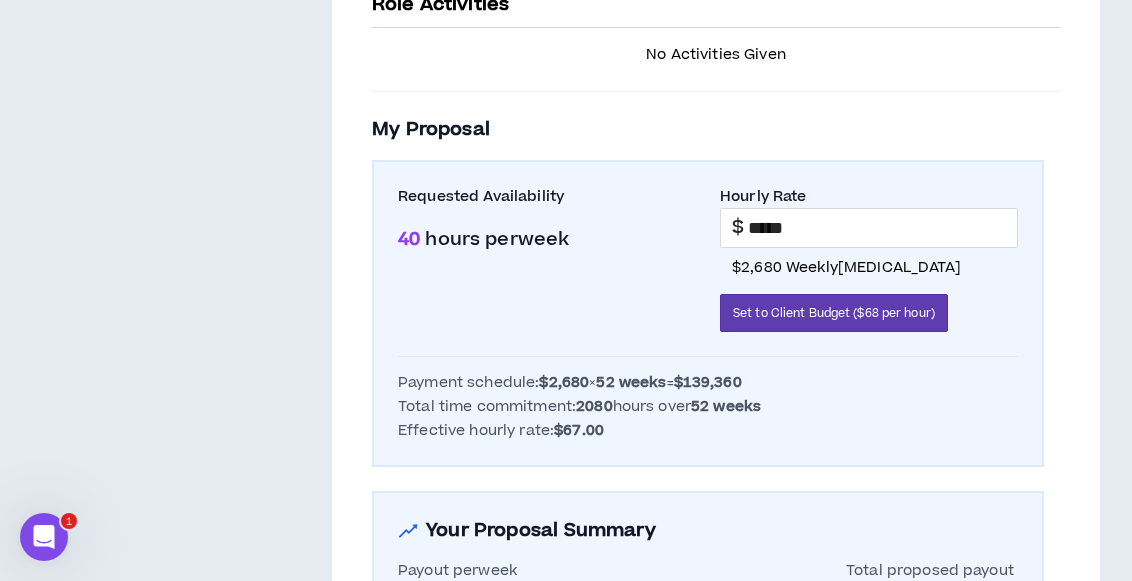 scroll, scrollTop: 1034, scrollLeft: 0, axis: vertical 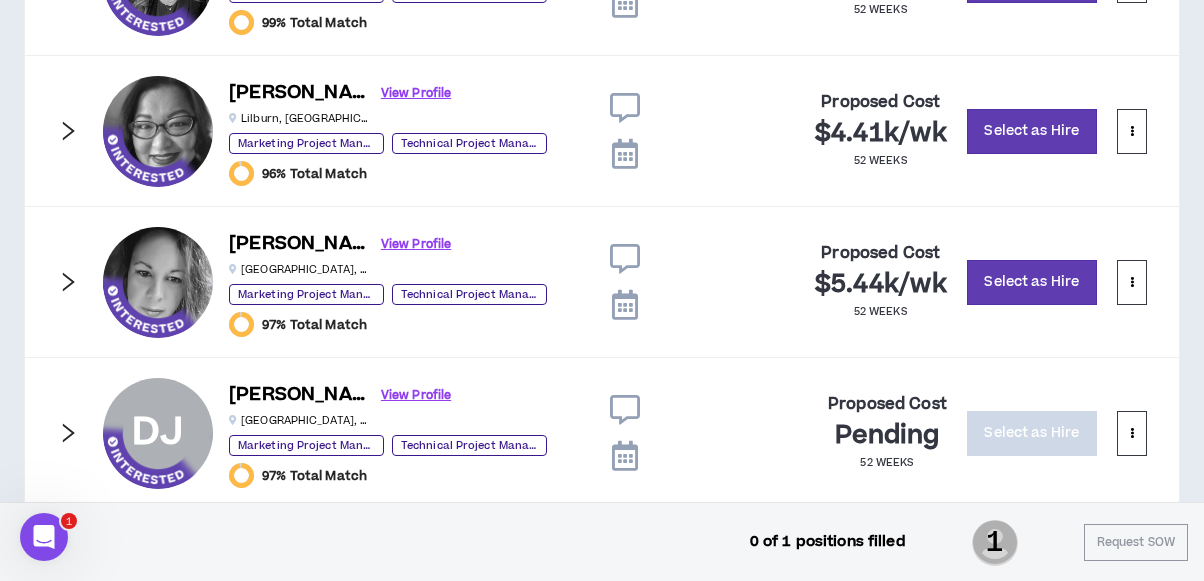 click on "Proposed Cost $4.41k / wk 52 weeks Select as Hire" at bounding box center (911, 131) 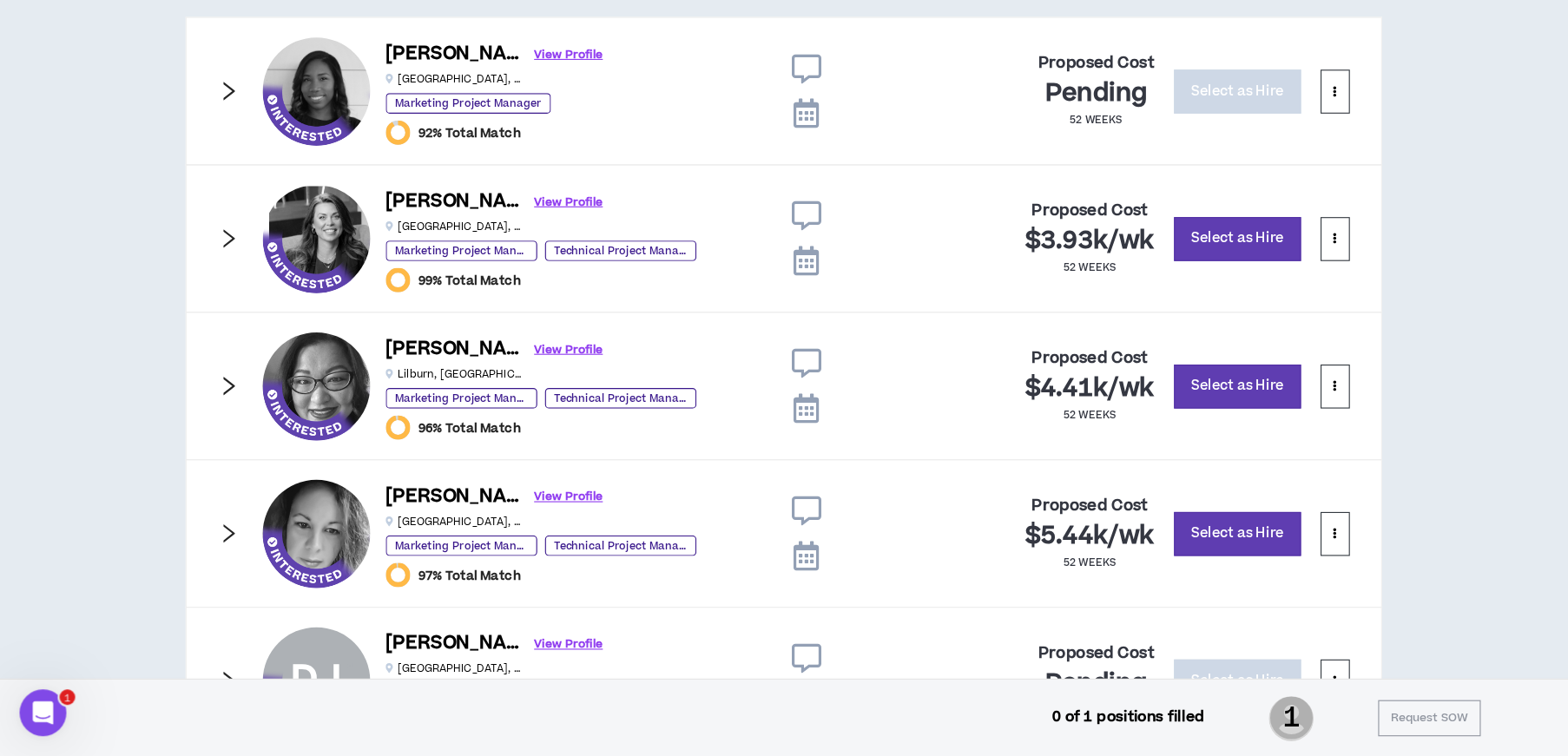 scroll, scrollTop: 1003, scrollLeft: 0, axis: vertical 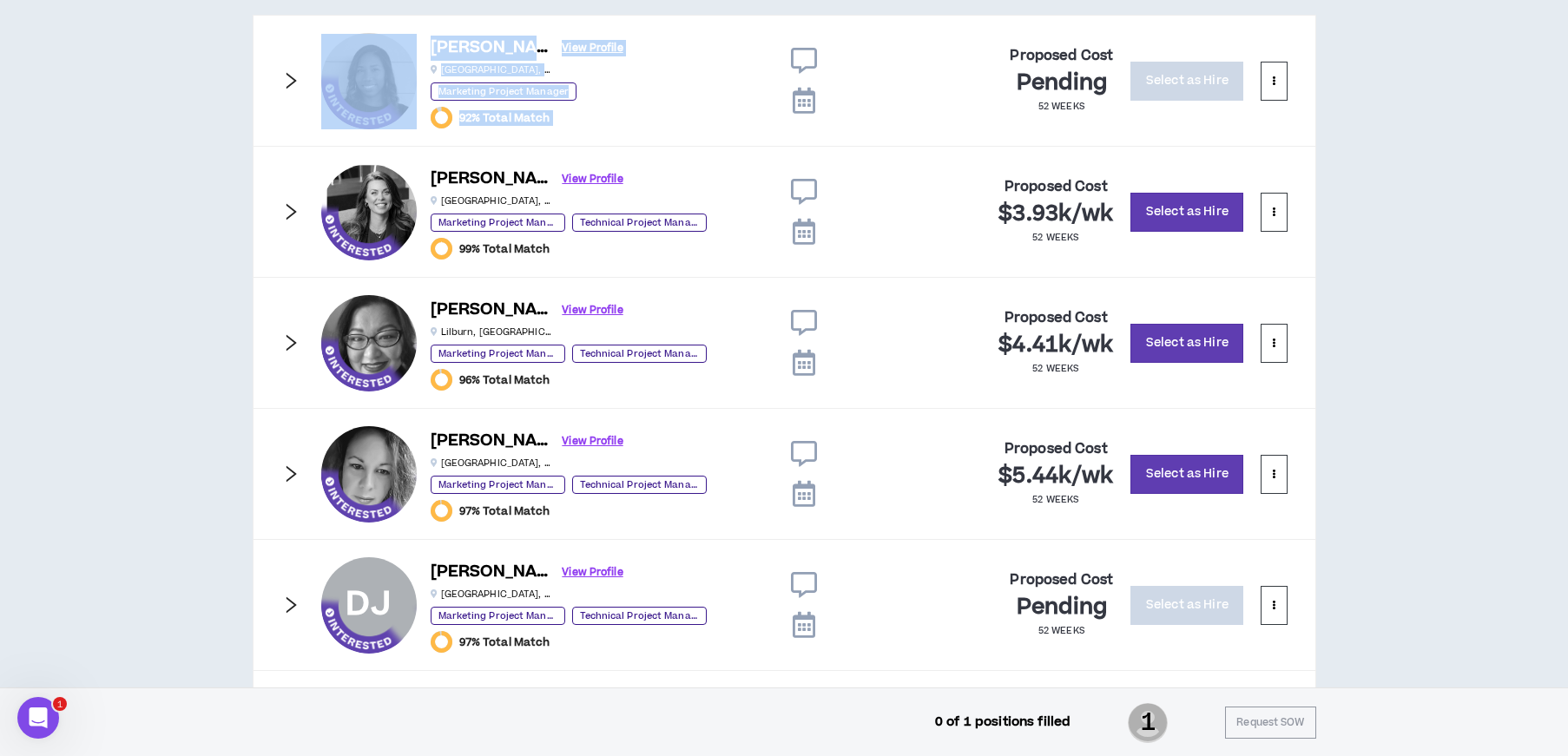 drag, startPoint x: 194, startPoint y: 12, endPoint x: 982, endPoint y: 52, distance: 789.0146 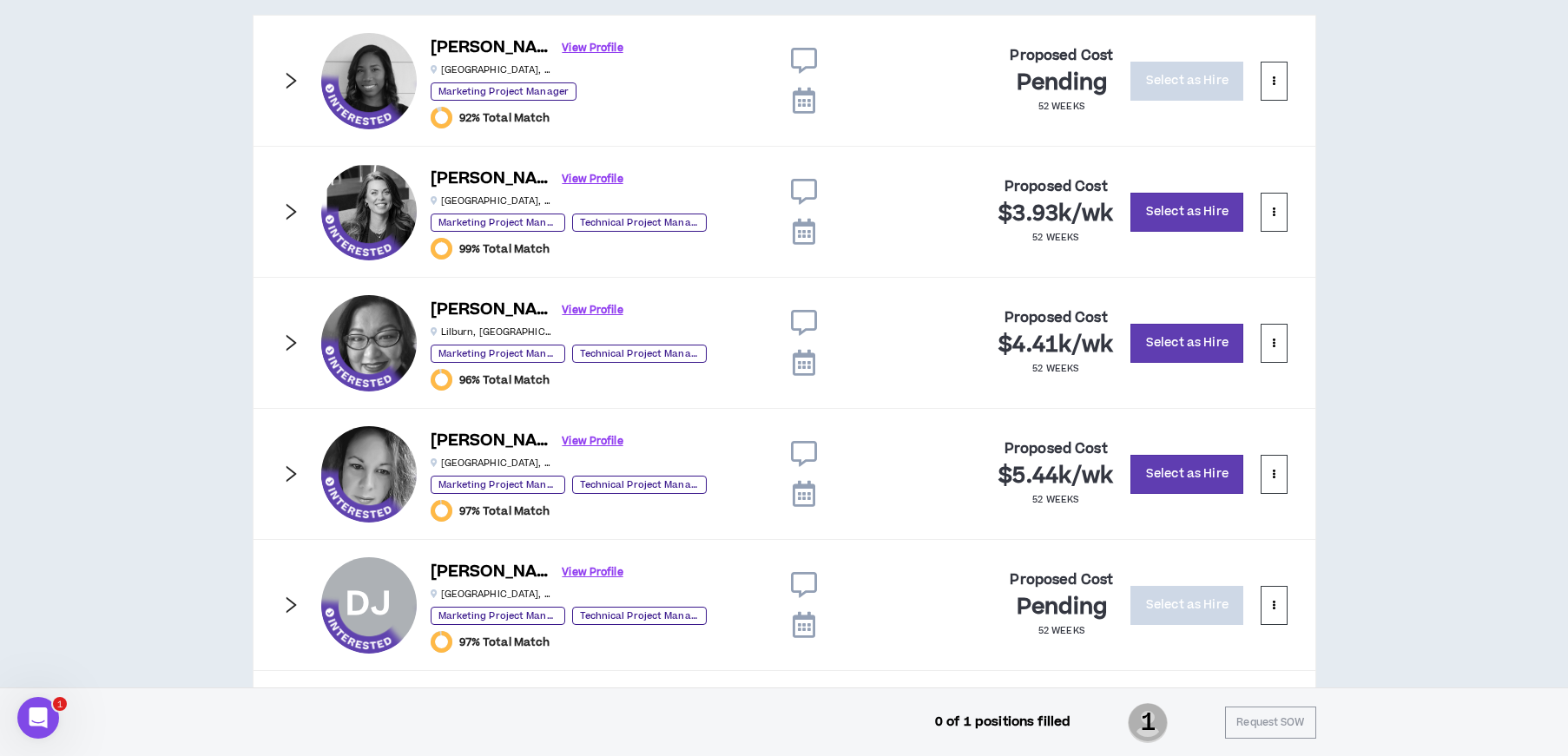 click on "CLIENT LEAD TOOLS Client not setup for generated SoW Notification Settings  Talent Email Notifications Client Email Notifications Update Settings SOW Approval SOW Approval is disabled until all positions have been filled Talent Tax
Classification & Contracts 1 Talent position 1 Position  Still Open Completed tax classifications 1   Needs  Classification Talent signed contracts 1 Contract  Missing Offering Hire Type Determined 1 Hire Type  Missing Project Active? SOW Approval setting must been determined before you can make the project active. All talent tax classifications must be set and contracts must be uploaded and signed. Contract Status: Candidates have not been selected for all positions. Position  1  of  1 POSITION NOT FILLED IFEC Planning and Process Lead Delete Position Share EST. COST PER WEEK $3.74k   TOTAL ESTIMATED FEE $213k   START AND END DATE [DATE]-[DATE]   * Per average rate for role on Wripple View: List Cards Termilla W. View Profile [GEOGRAPHIC_DATA] , [GEOGRAPHIC_DATA] Marketing Project Manager" at bounding box center [784, 117] 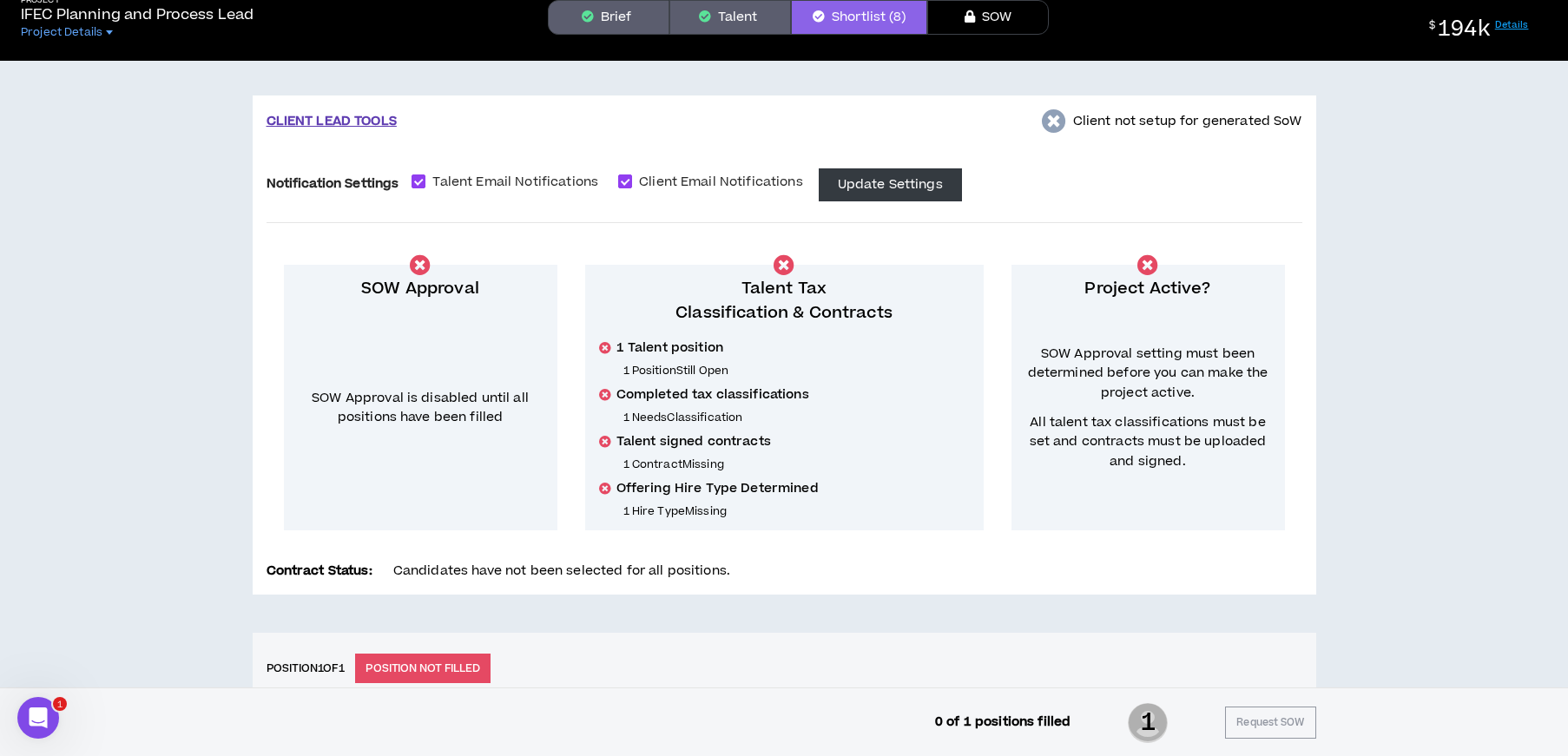 scroll, scrollTop: 0, scrollLeft: 0, axis: both 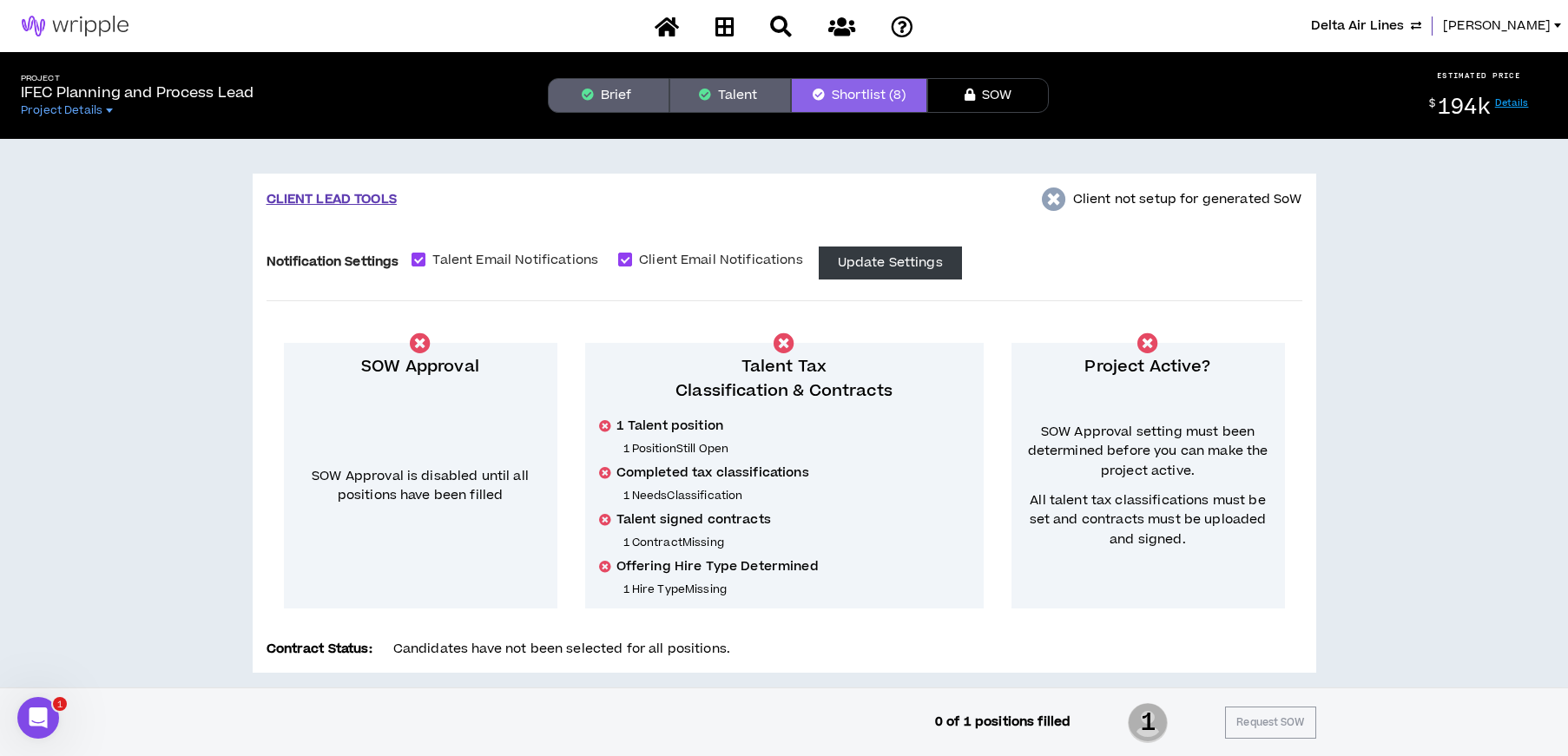 click on "Talent" at bounding box center (730, 95) 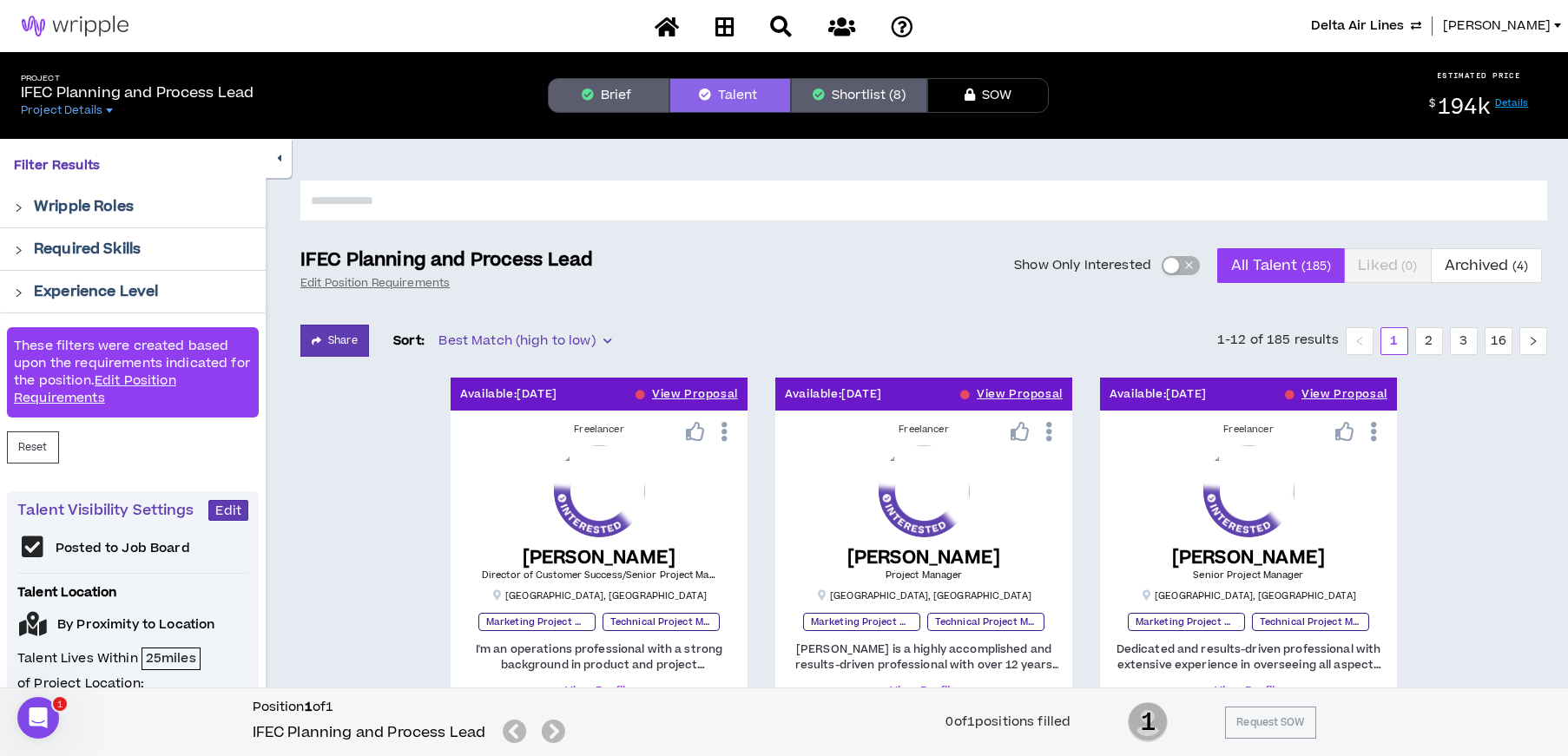 click at bounding box center (1171, 266) 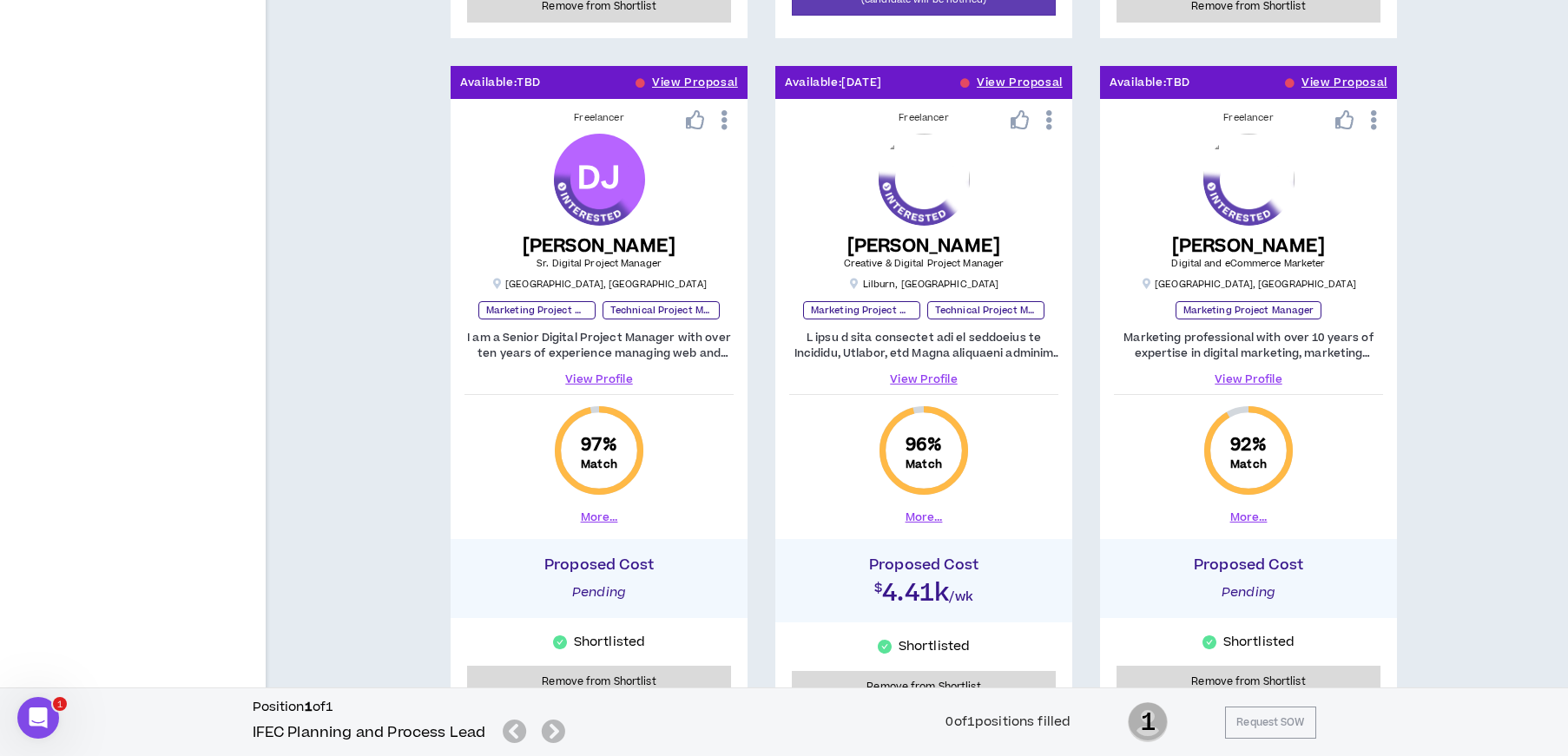 scroll, scrollTop: 1788, scrollLeft: 0, axis: vertical 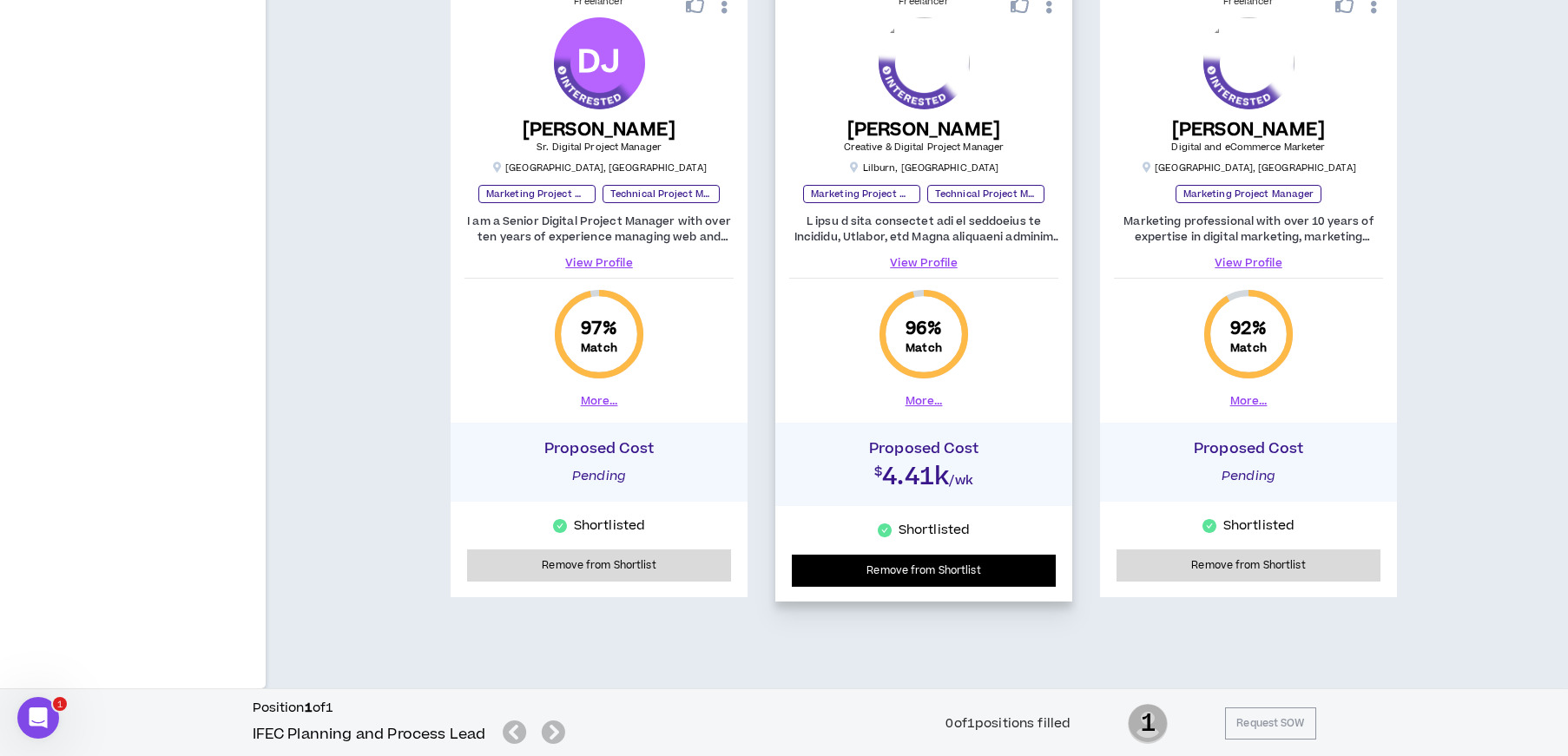 click on "Remove from Shortlist" at bounding box center (924, 570) 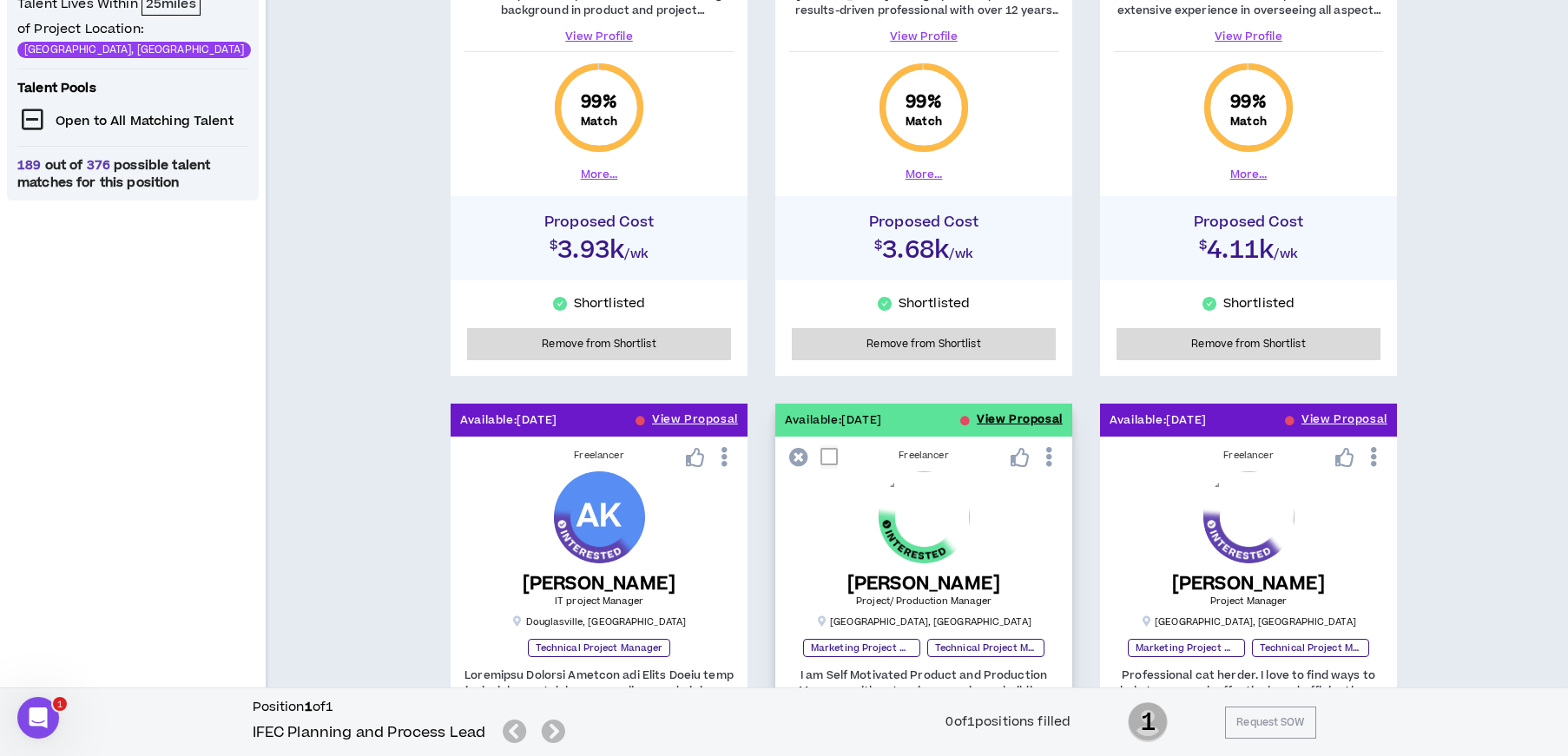 scroll, scrollTop: 781, scrollLeft: 0, axis: vertical 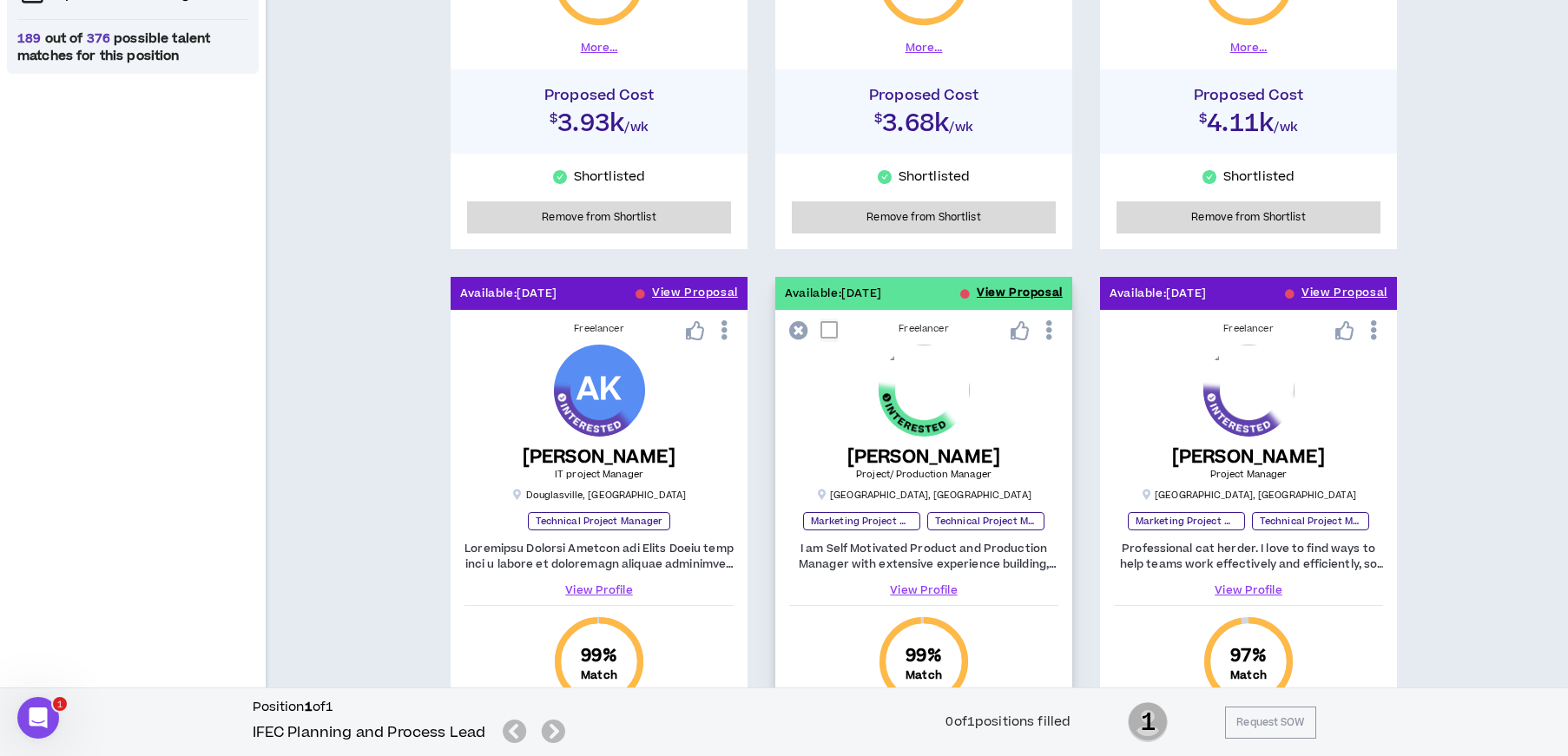 click on "View Proposal" at bounding box center [1019, 293] 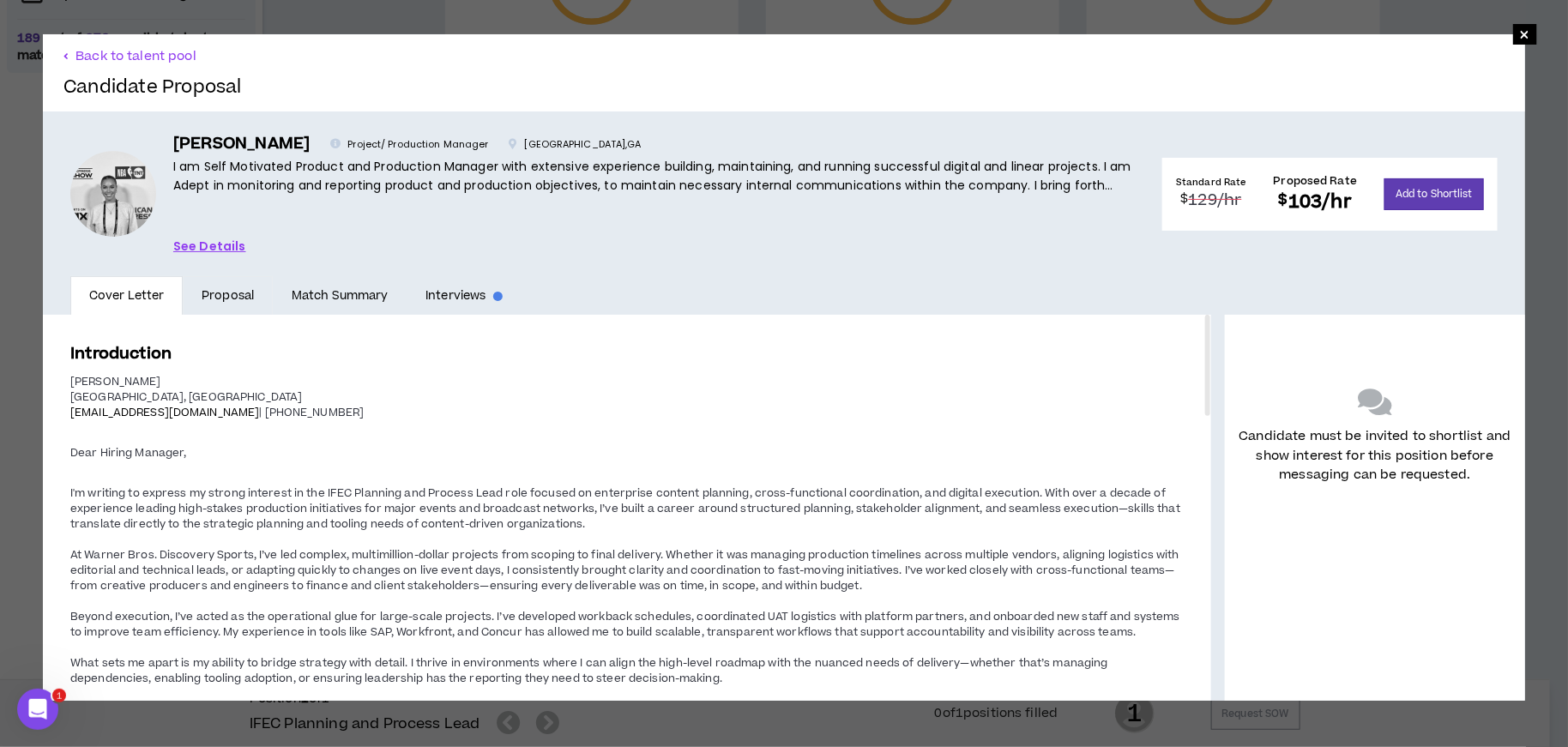 click on "Proposal" at bounding box center [227, 296] 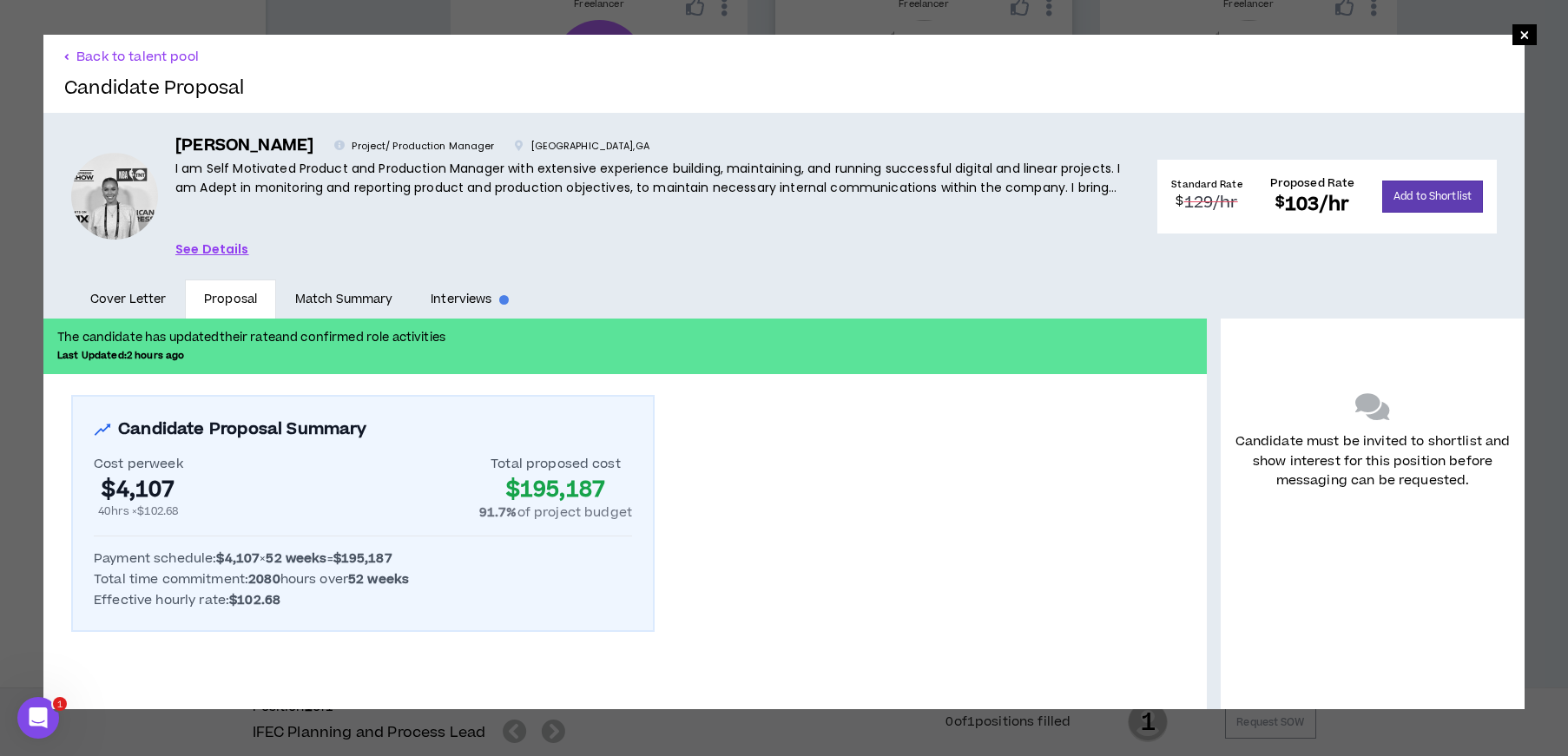 scroll, scrollTop: 1788, scrollLeft: 0, axis: vertical 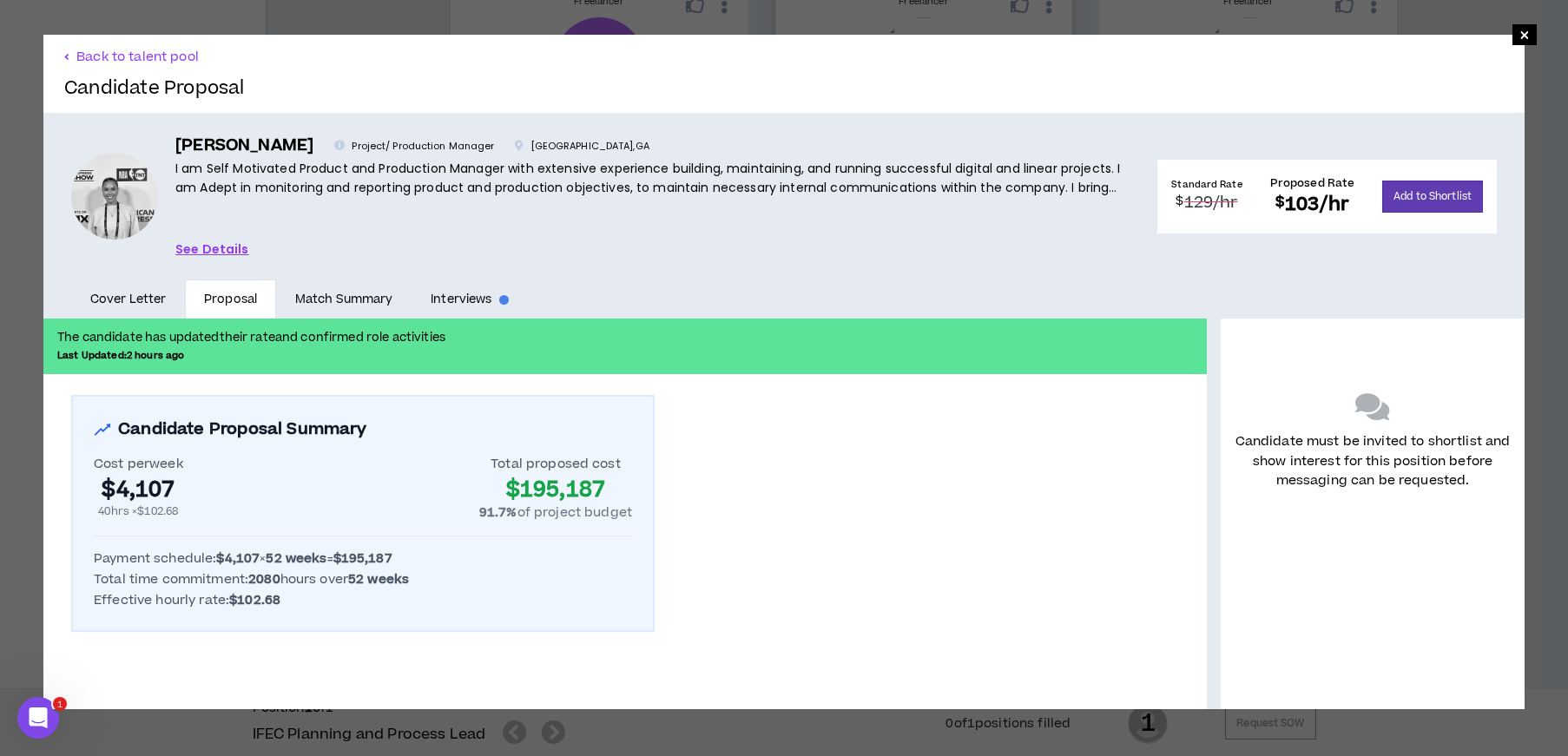 click on "See Details" at bounding box center [212, 249] 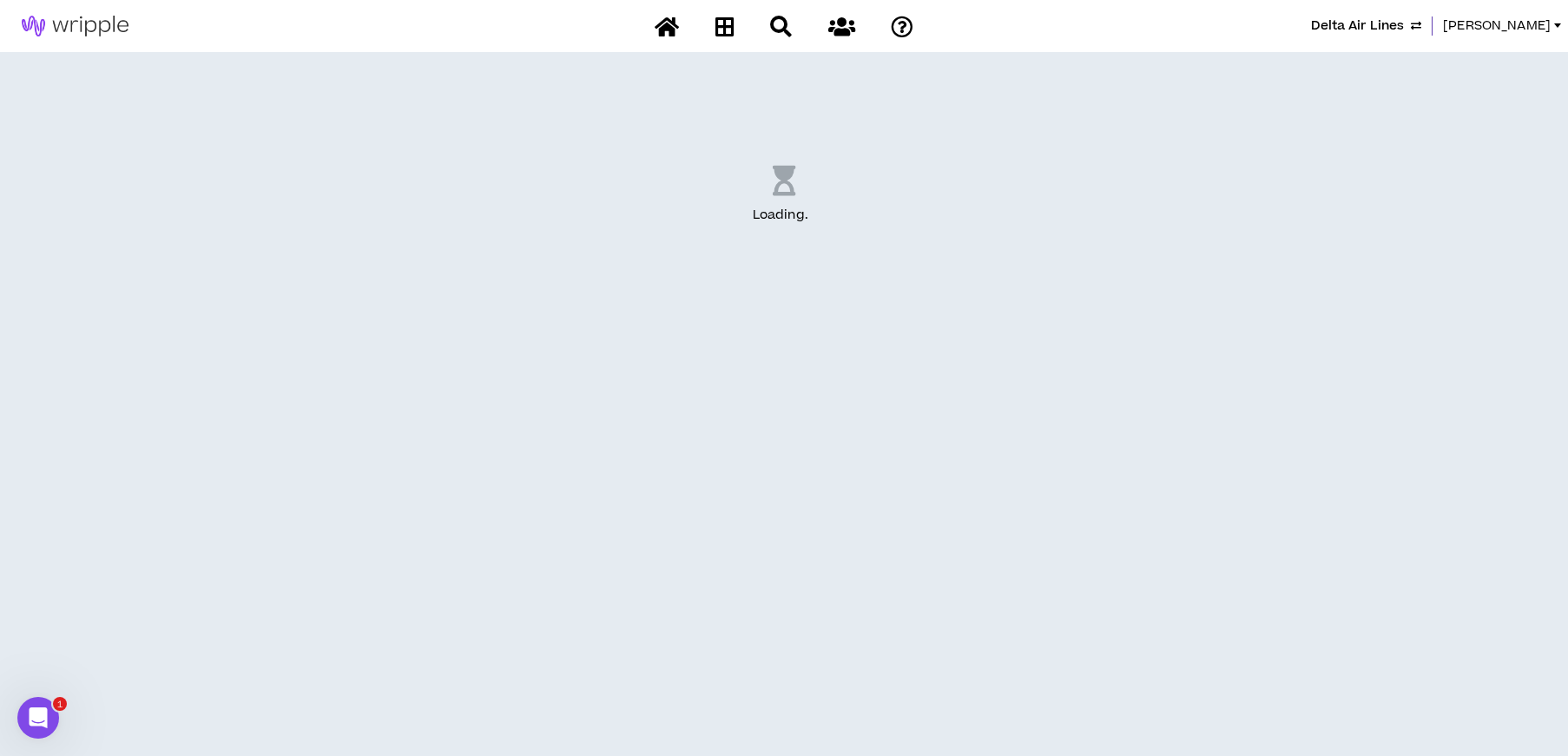 scroll, scrollTop: 0, scrollLeft: 0, axis: both 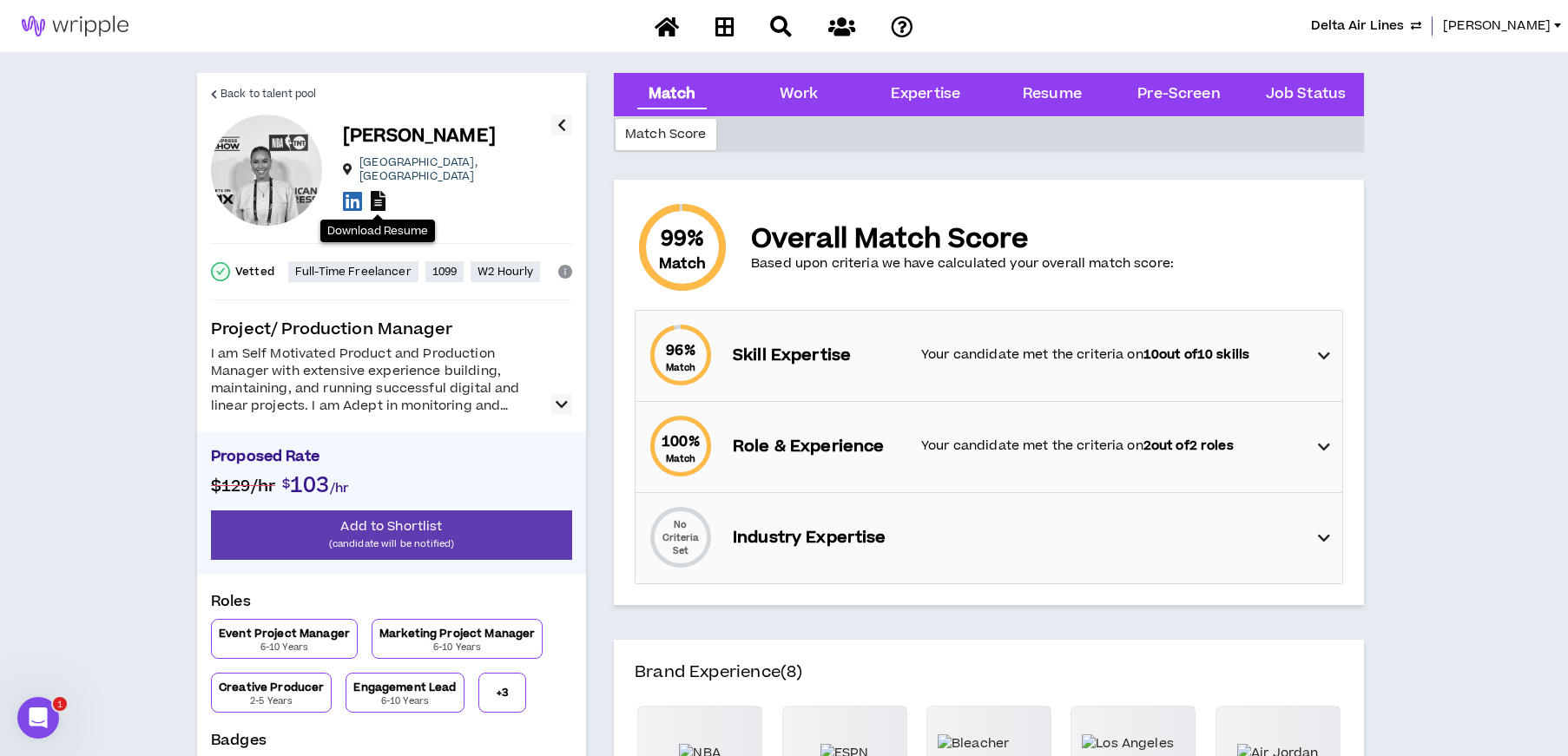 click at bounding box center (378, 201) 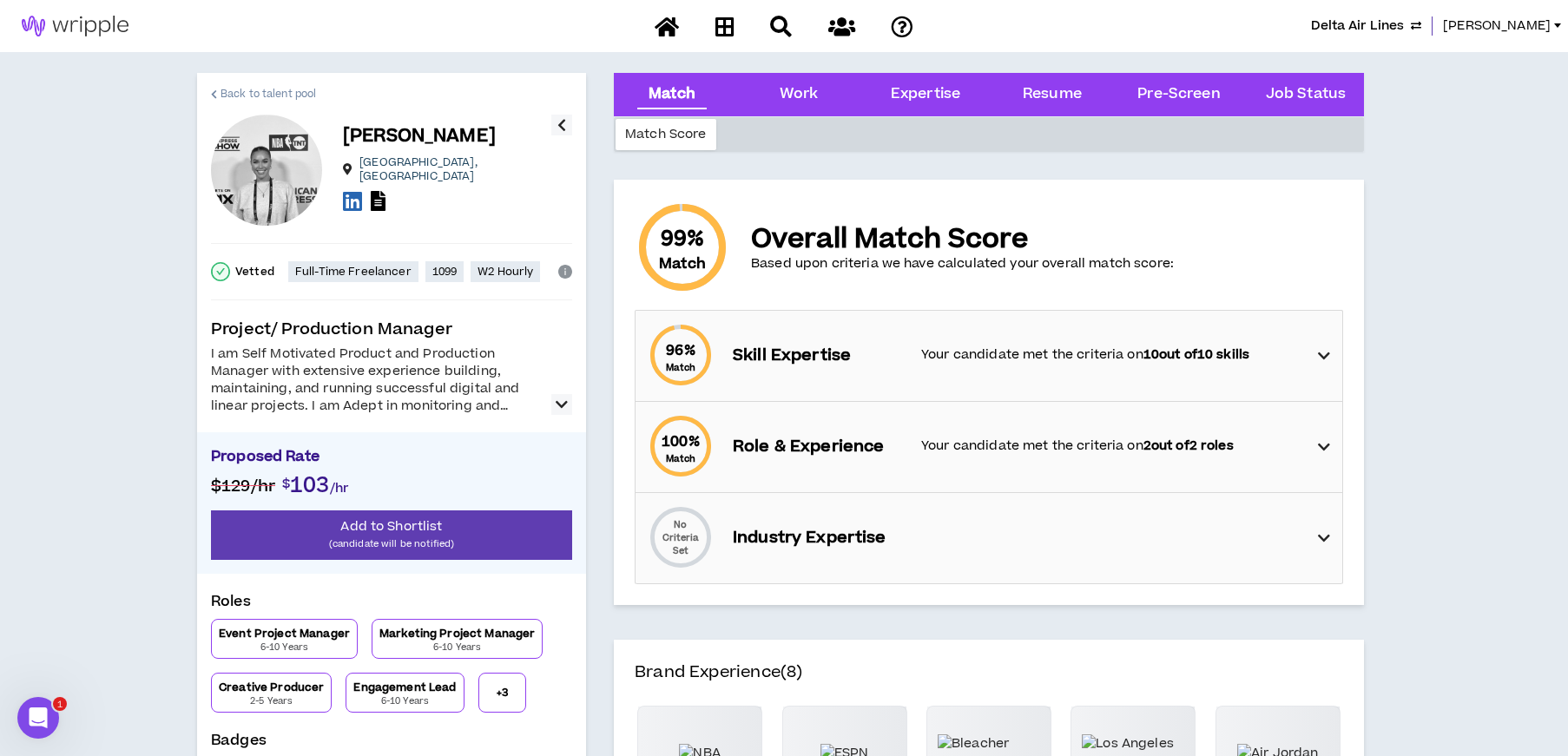 click on "Back to talent pool" at bounding box center [268, 94] 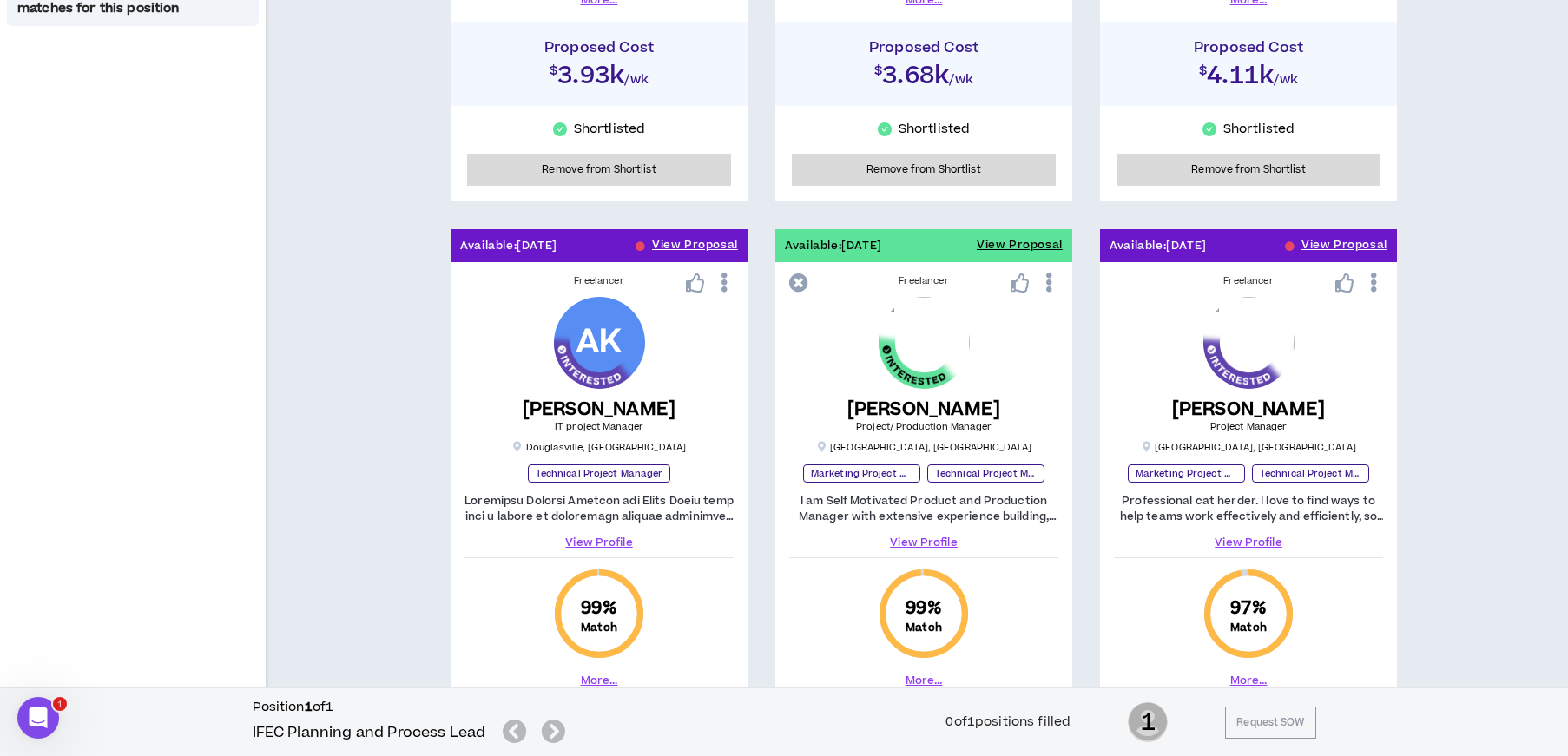 scroll, scrollTop: 826, scrollLeft: 0, axis: vertical 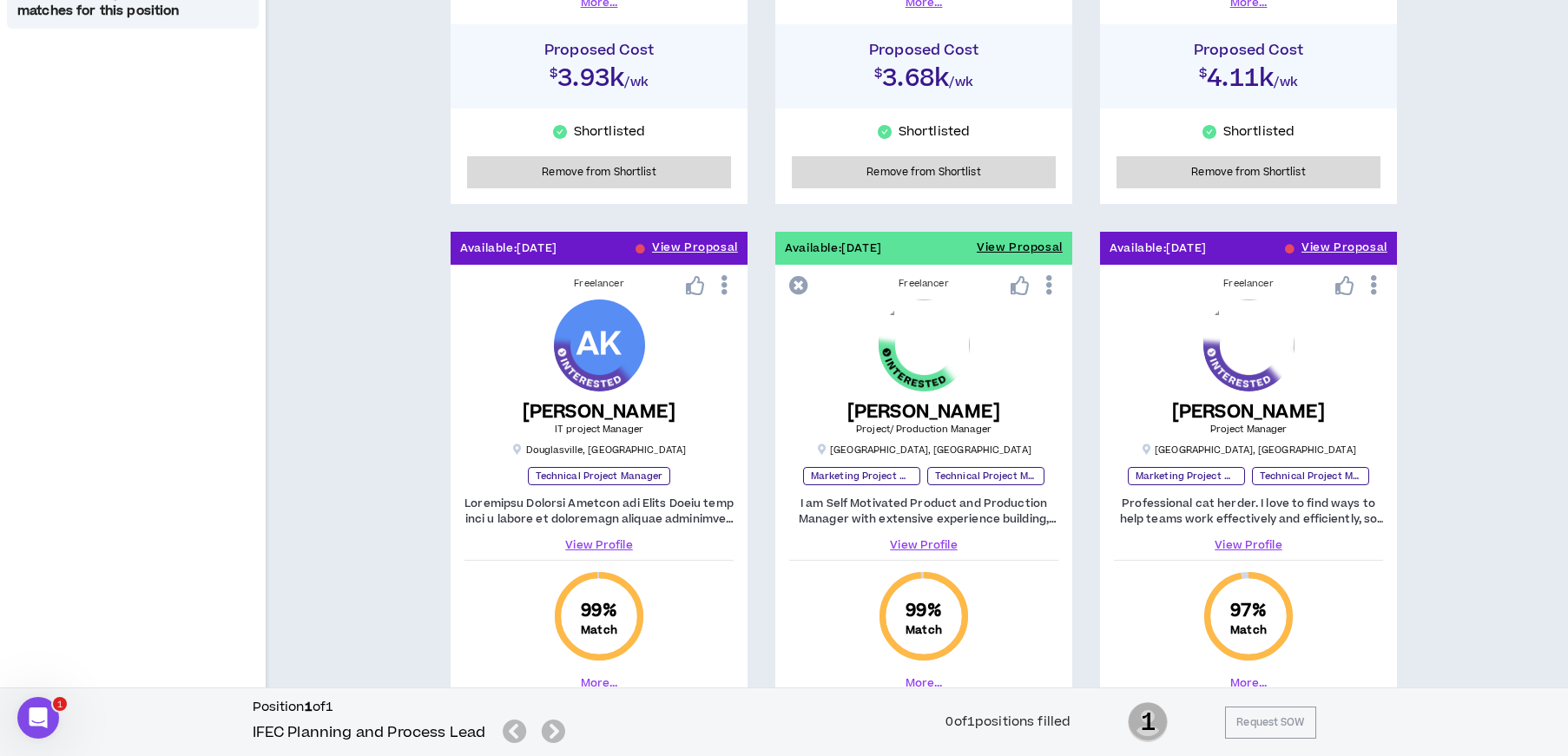 click on "Filter Results Wripple Roles Required Skills Experience Level These filters were created based upon the requirements indicated for the position.   Edit Position Requirements Reset Talent Visibility Settings Edit Posted to Job Board Talent Location By Proximity to Location Talent Lives Within  25  miles of Project Location: [GEOGRAPHIC_DATA], [GEOGRAPHIC_DATA] Talent Pools Open to All Matching Talent 189   out of   376   possible talent matches for this position" at bounding box center [133, 481] 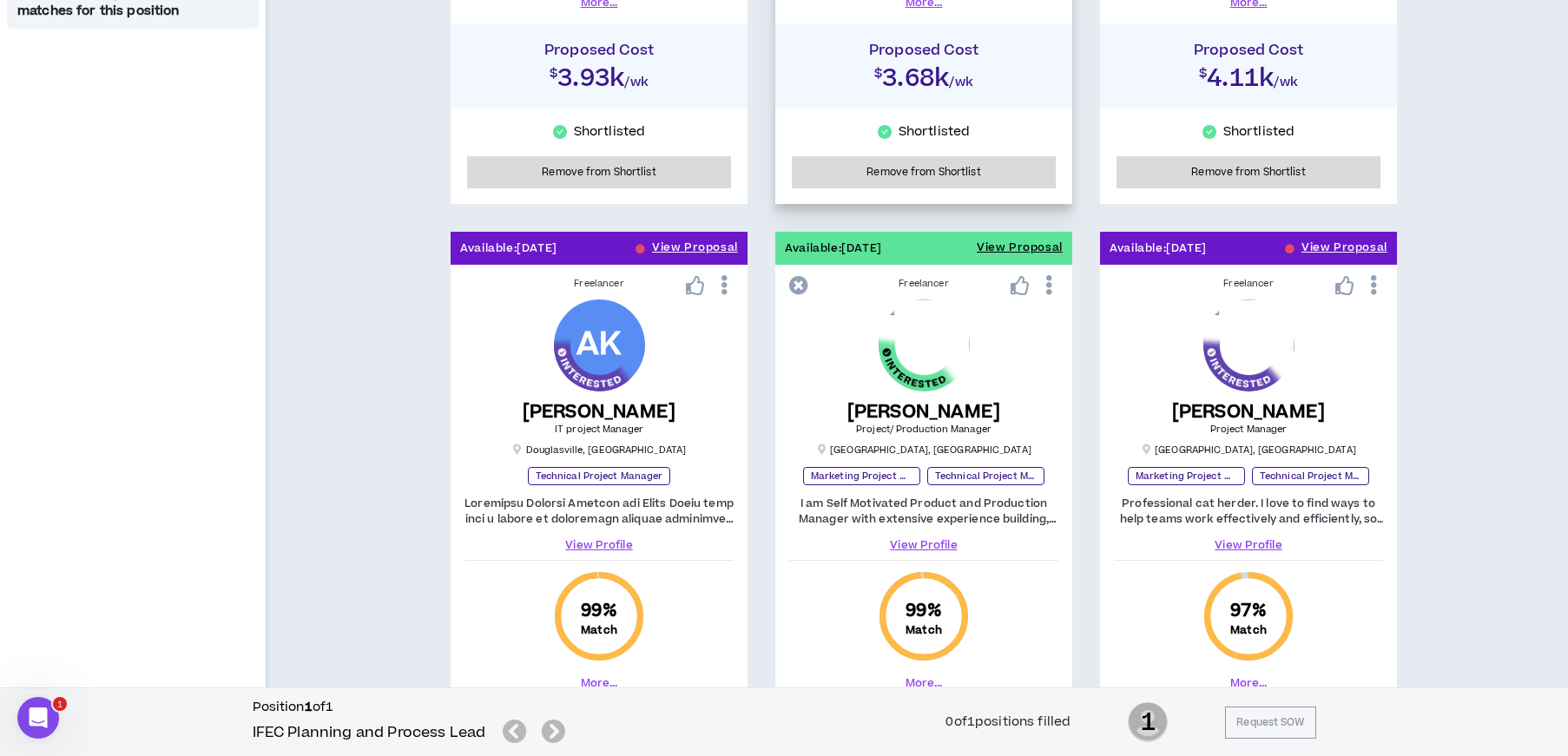 scroll, scrollTop: 827, scrollLeft: 0, axis: vertical 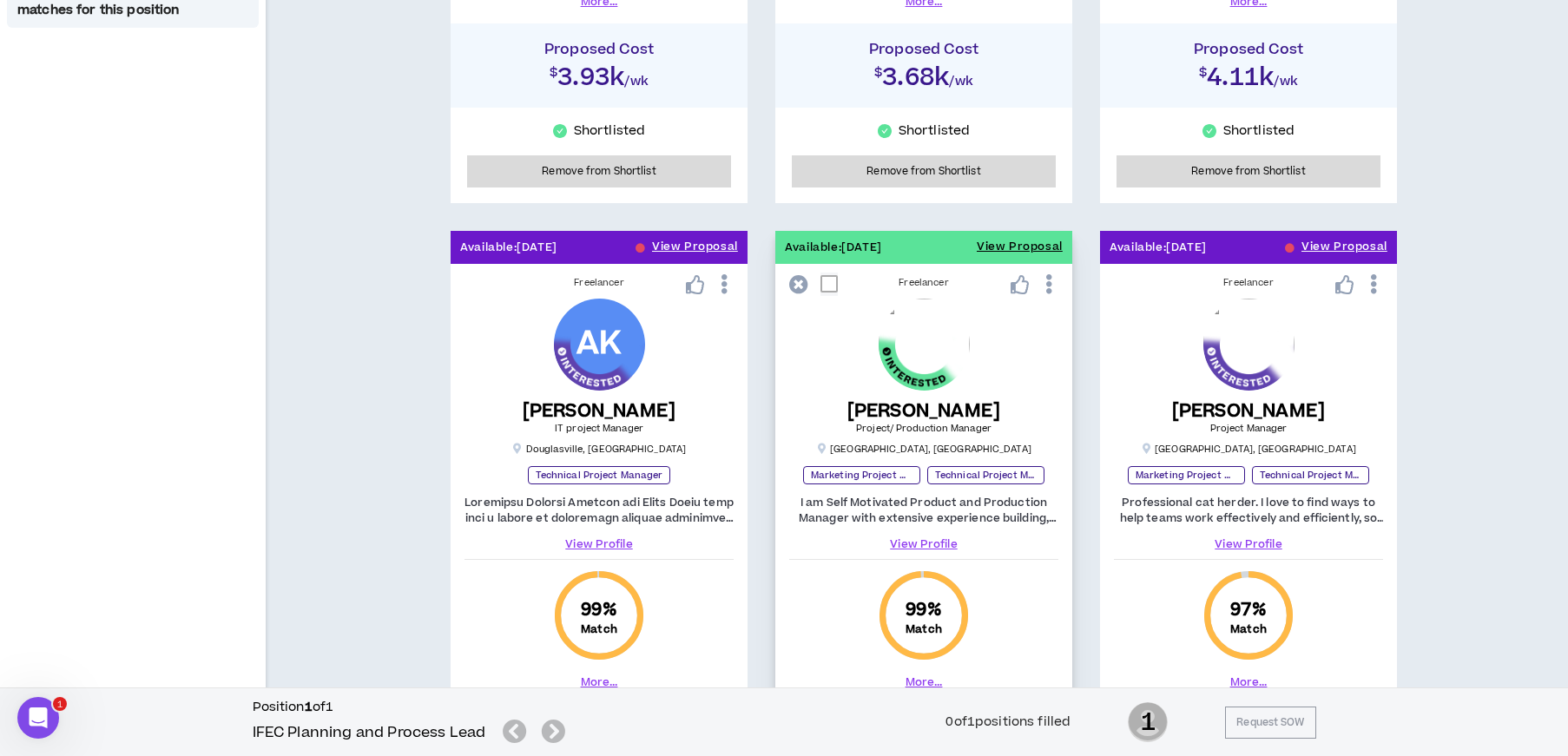 click on "View Profile" at bounding box center [924, 544] 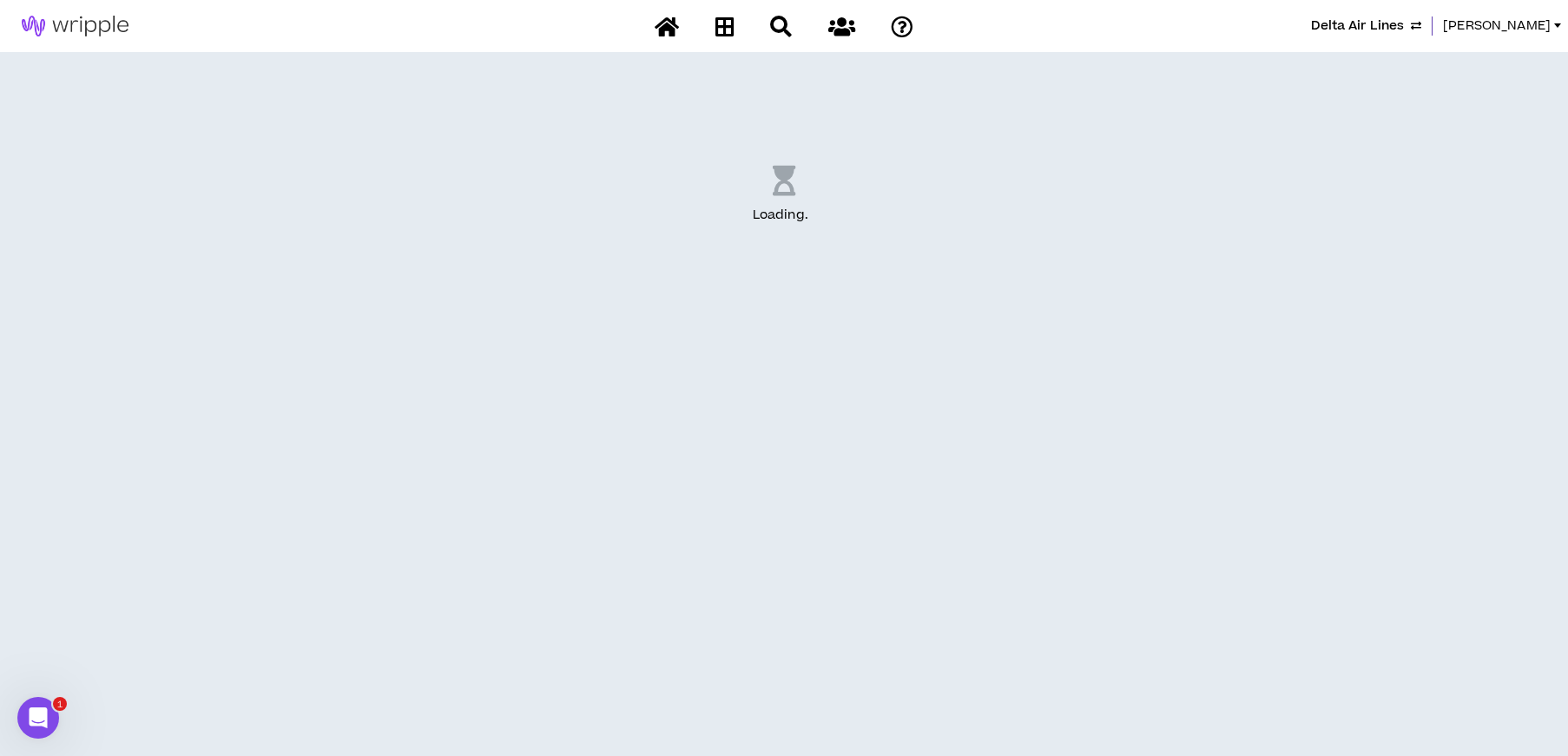 scroll, scrollTop: 0, scrollLeft: 0, axis: both 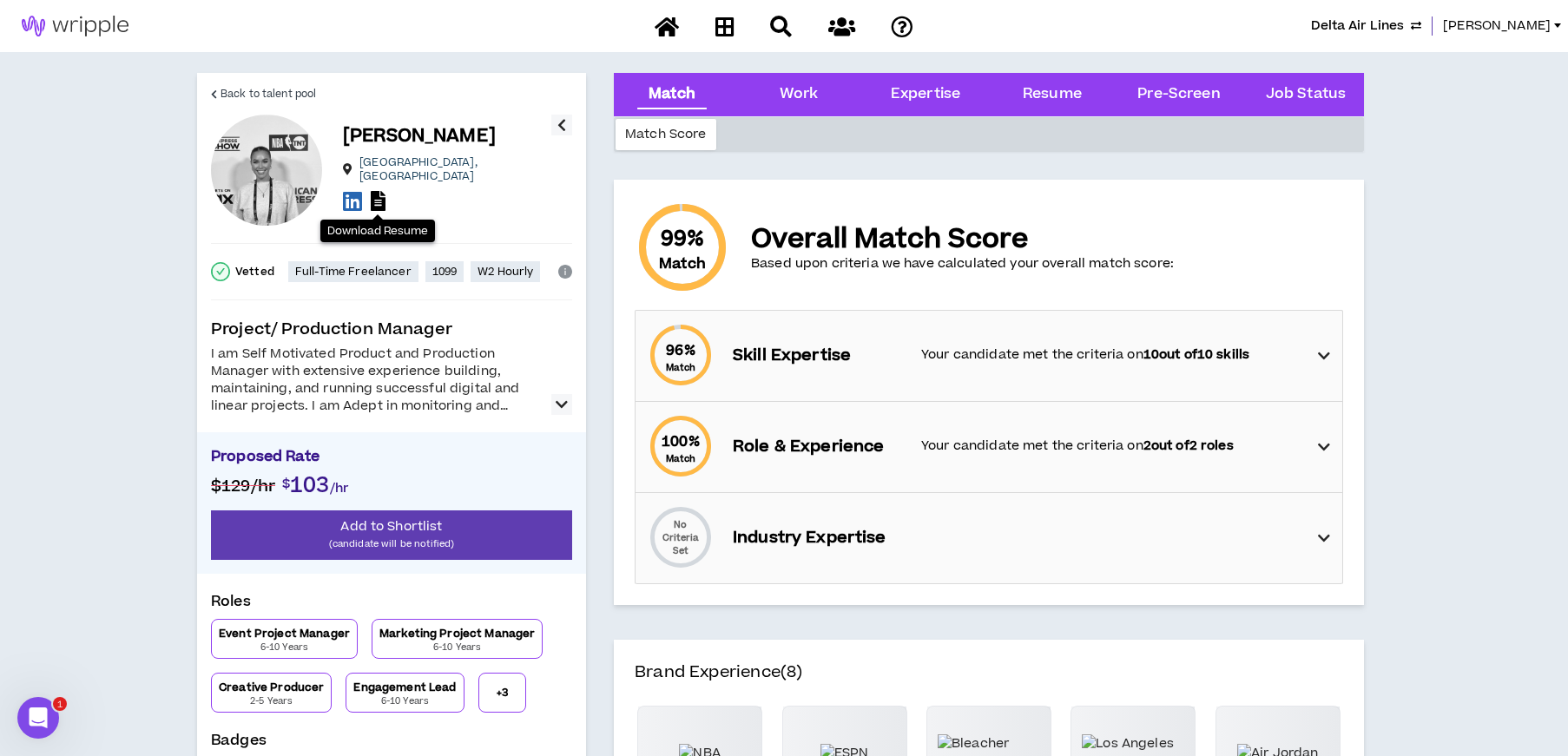 click at bounding box center (447, 202) 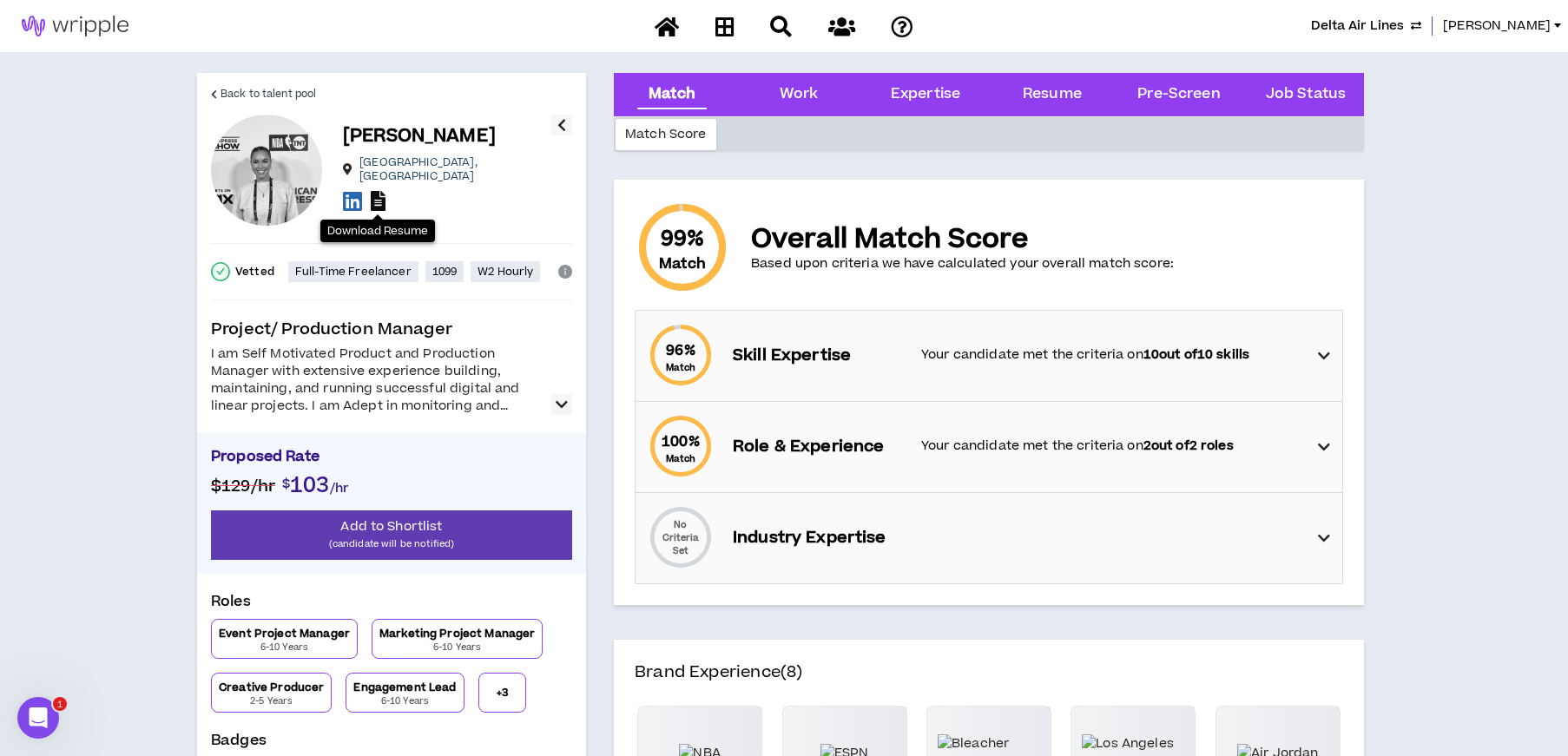 click at bounding box center (378, 201) 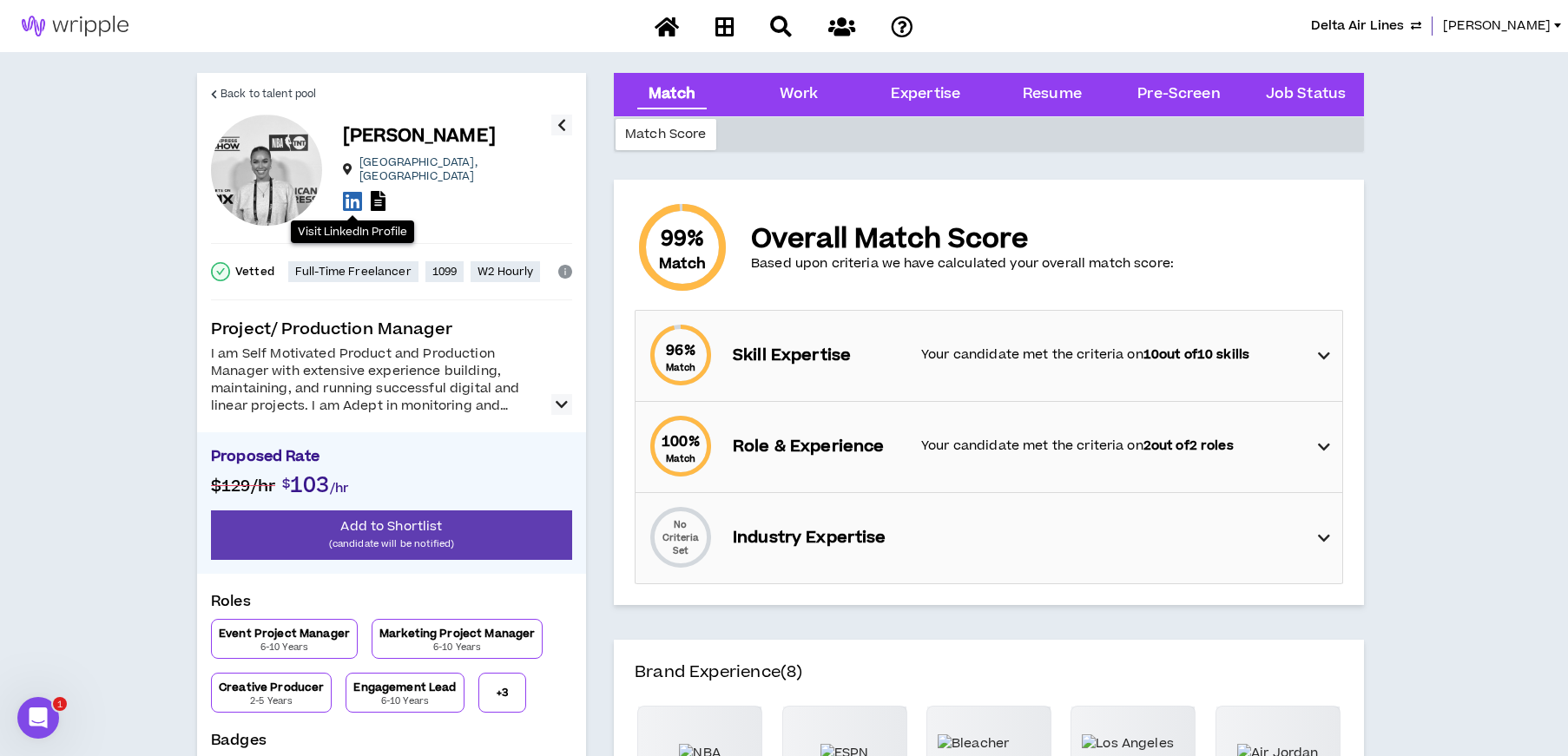 click at bounding box center [352, 201] 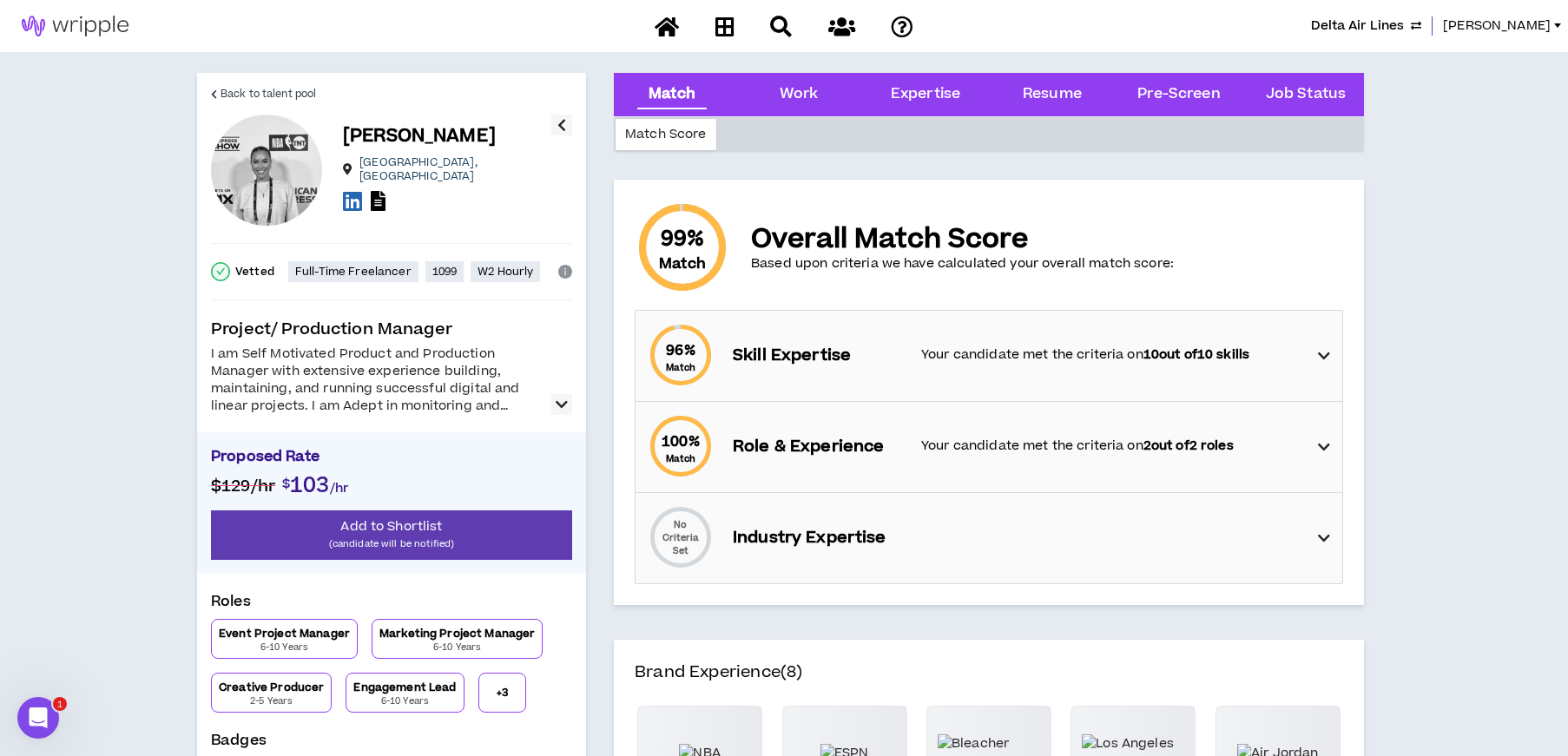 click at bounding box center [267, 170] 